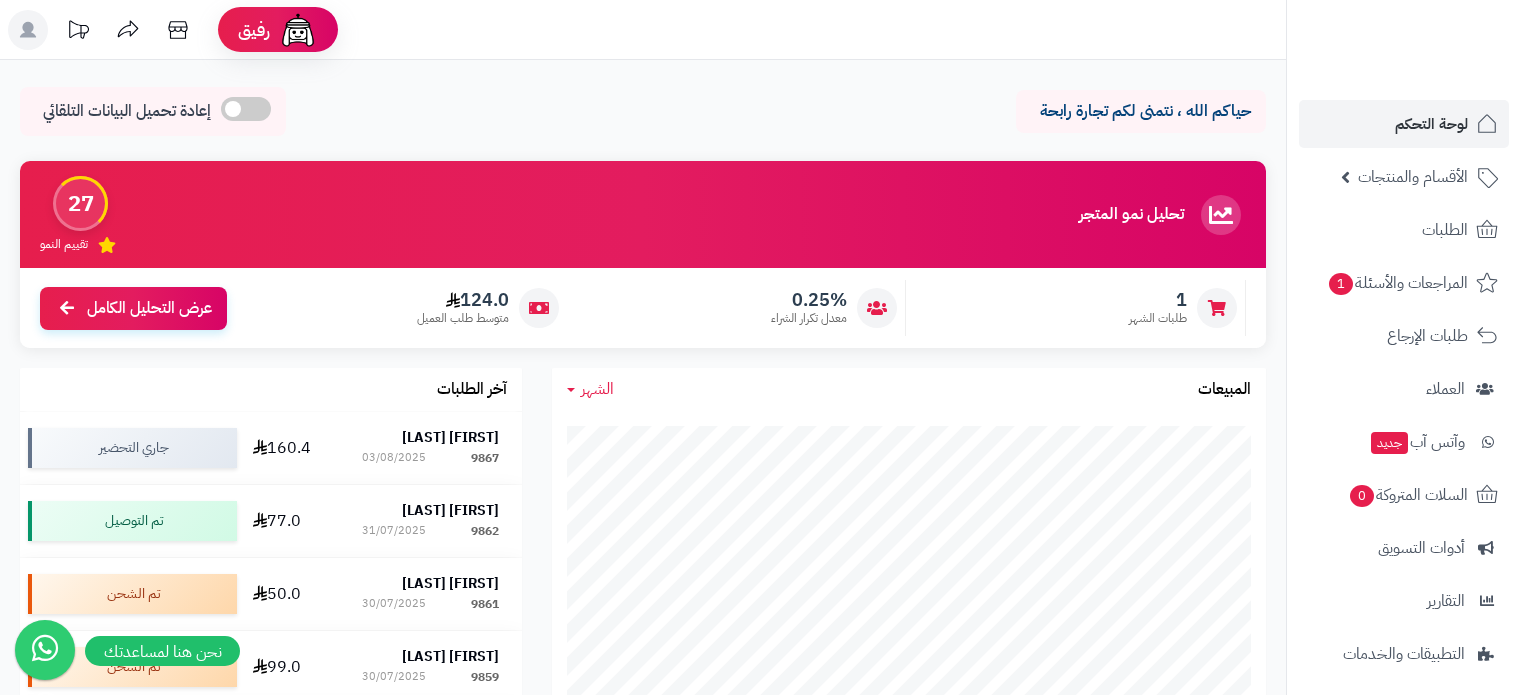 scroll, scrollTop: 0, scrollLeft: 0, axis: both 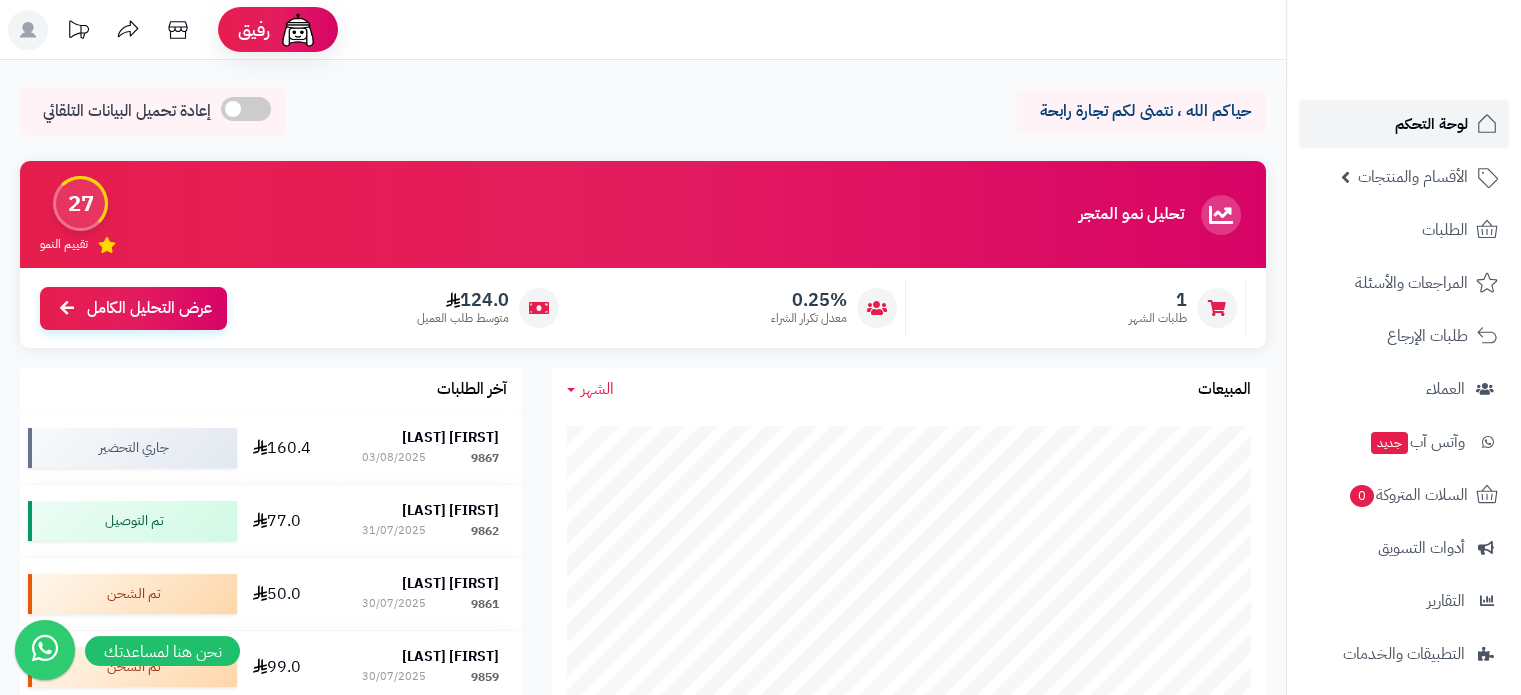 click on "لوحة التحكم" at bounding box center [1431, 124] 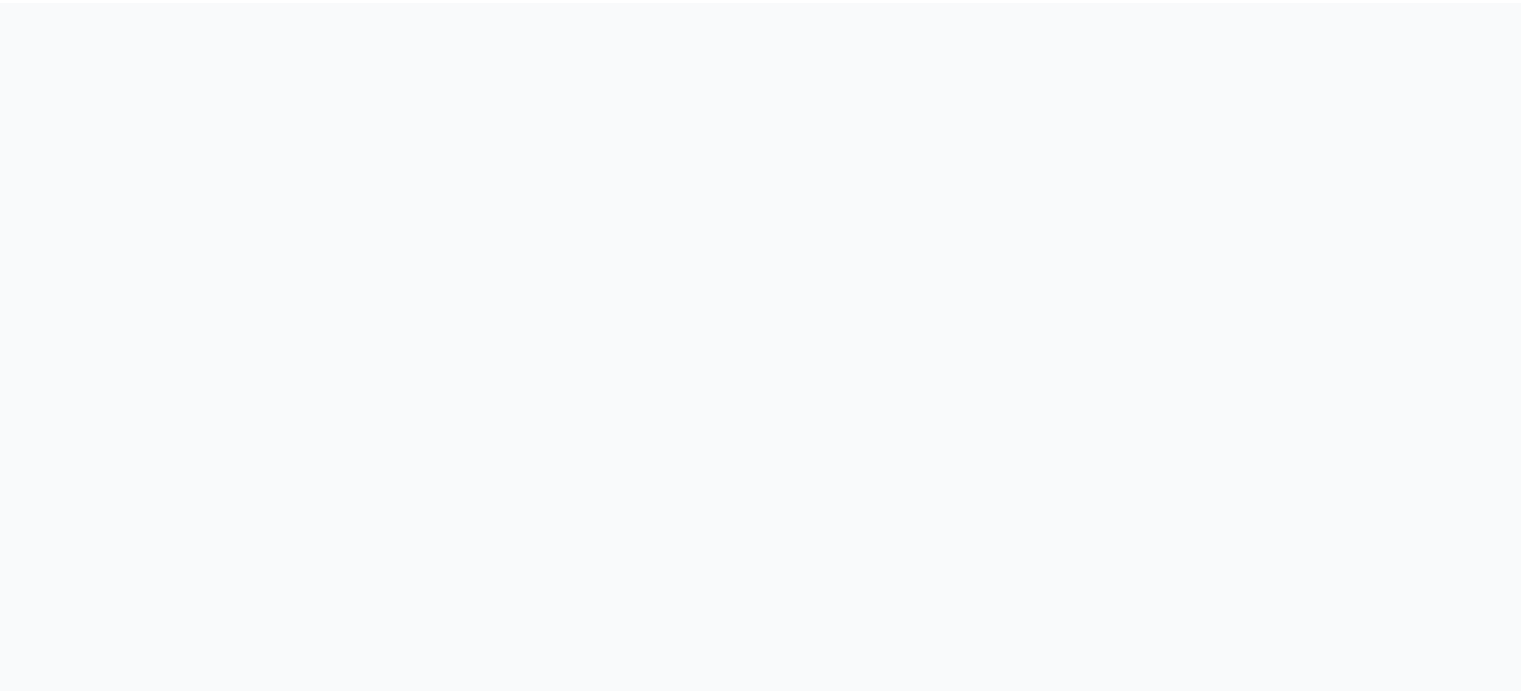 scroll, scrollTop: 0, scrollLeft: 0, axis: both 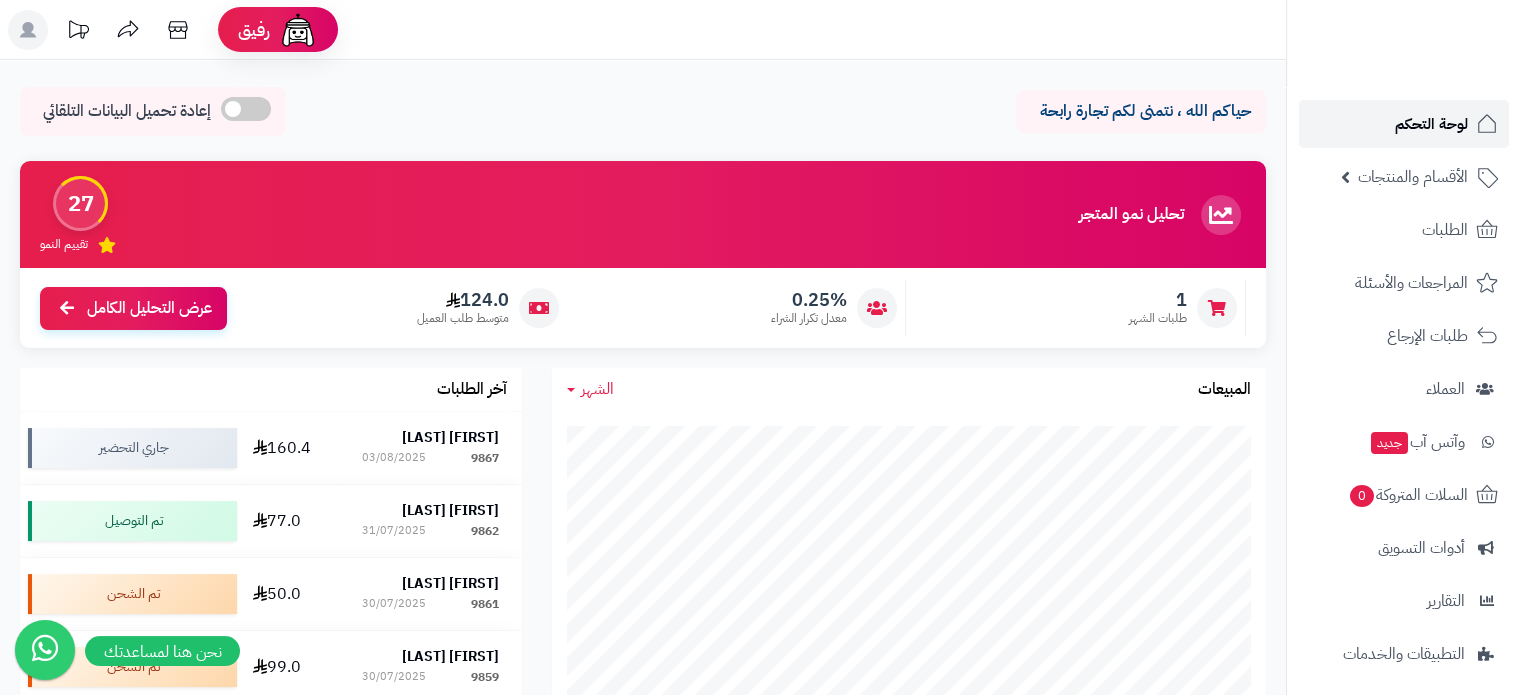 click on "لوحة التحكم" at bounding box center [1431, 124] 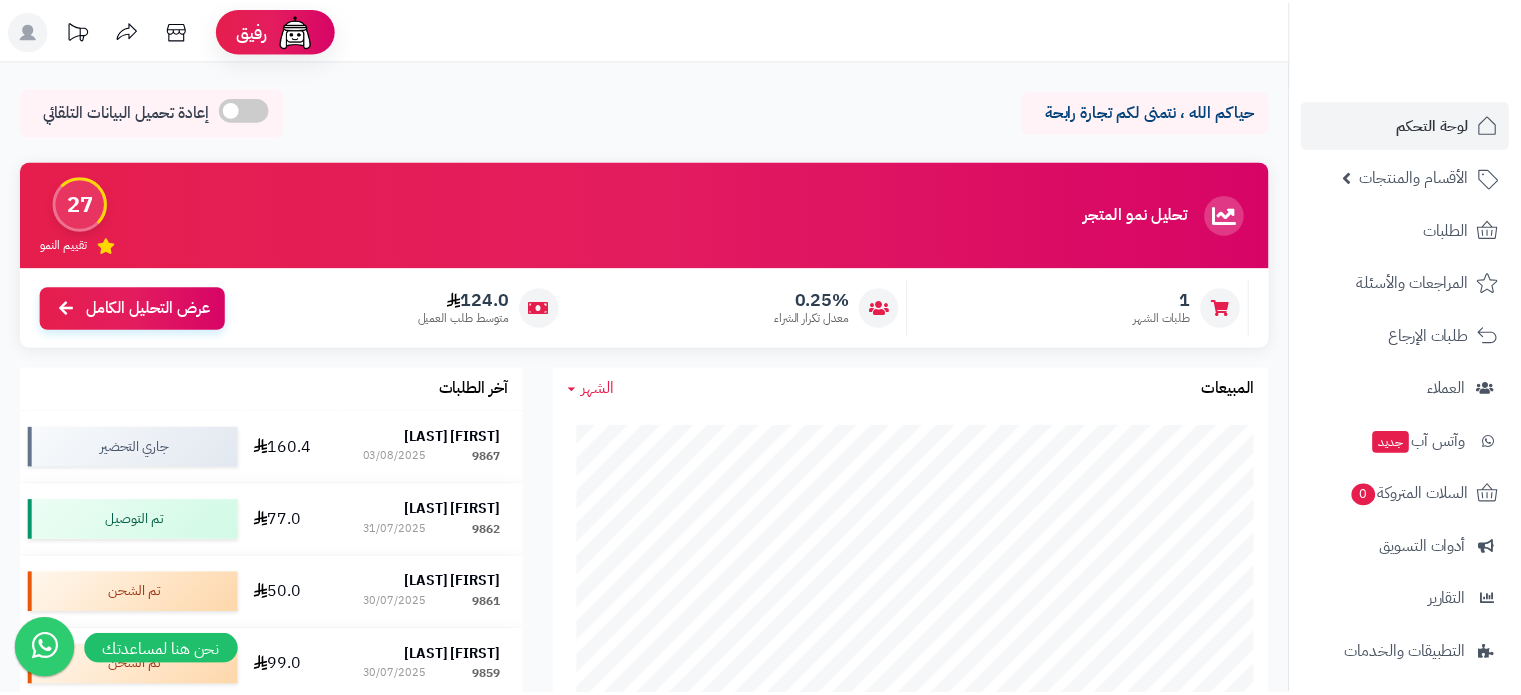 scroll, scrollTop: 0, scrollLeft: 0, axis: both 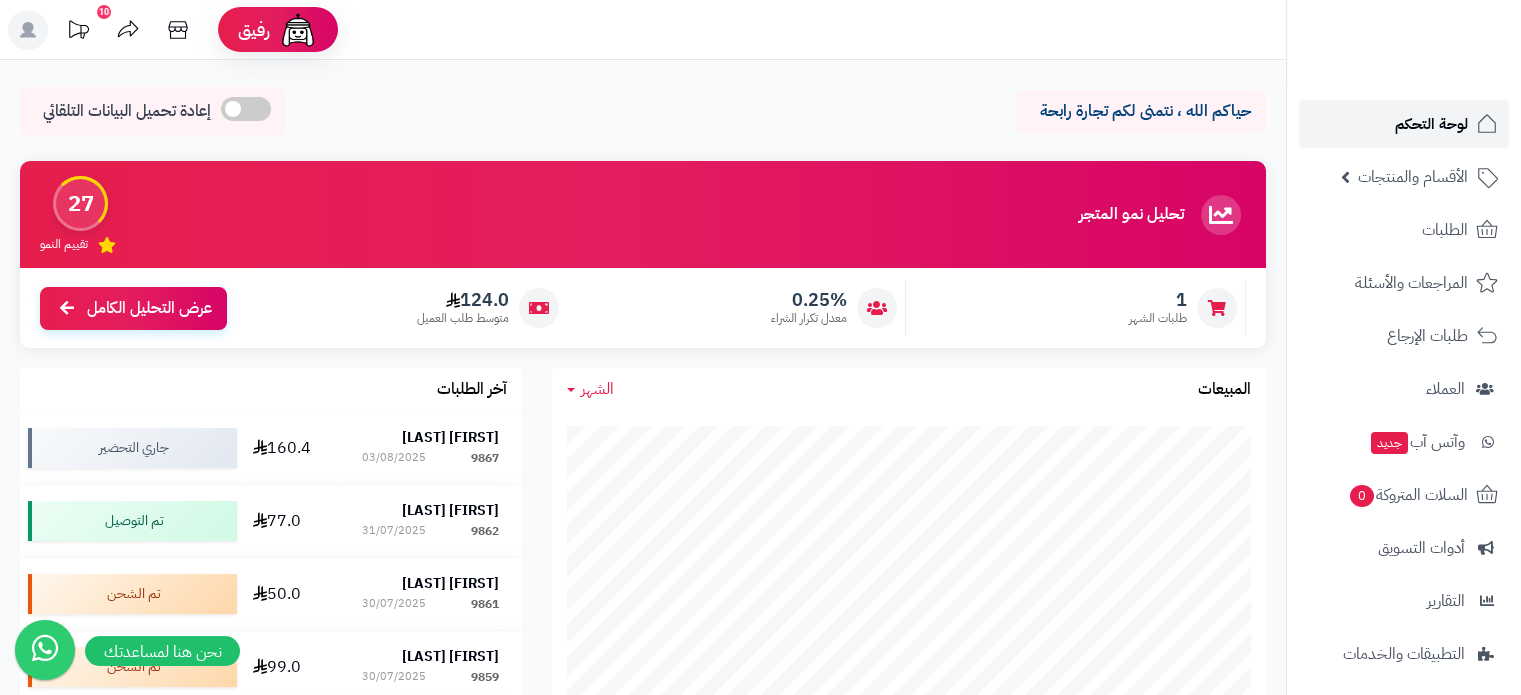 click on "لوحة التحكم" at bounding box center [1431, 124] 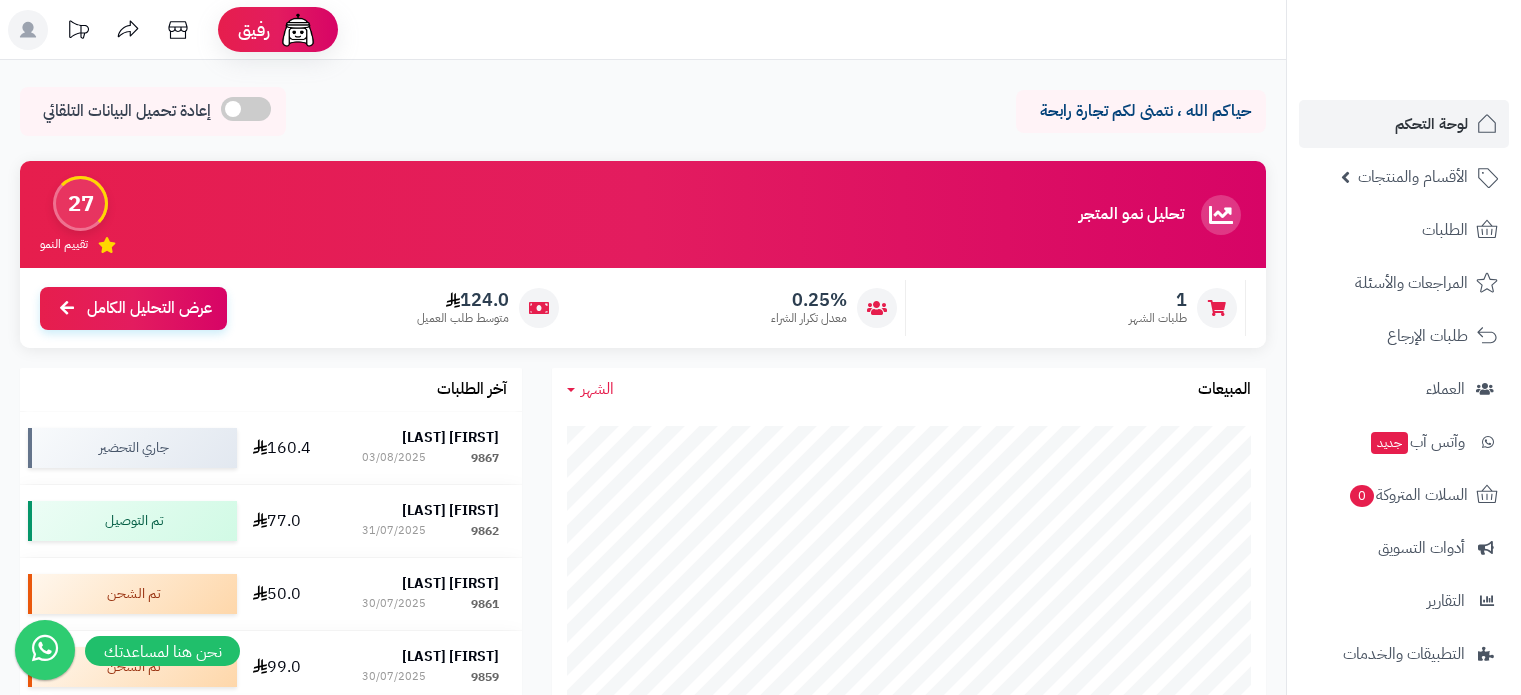 scroll, scrollTop: 0, scrollLeft: 0, axis: both 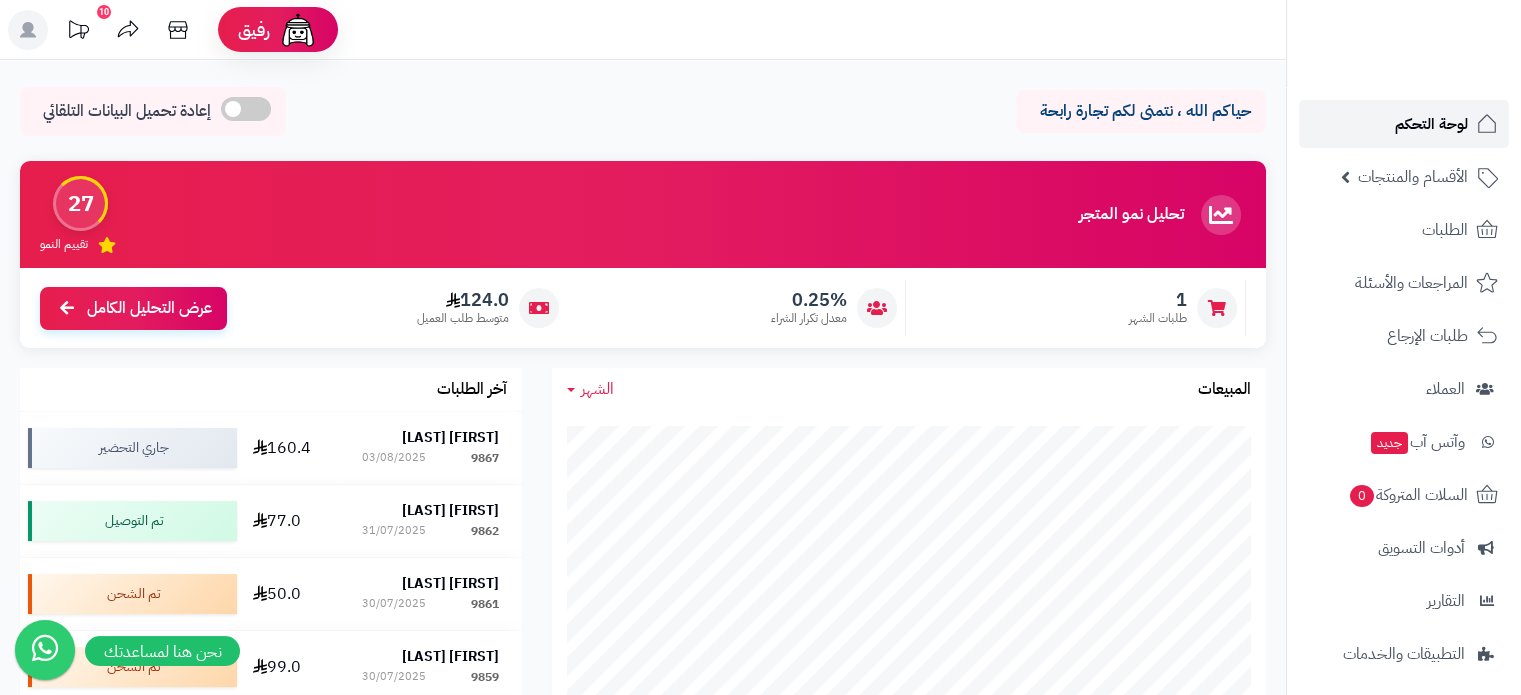 click on "لوحة التحكم" at bounding box center [1431, 124] 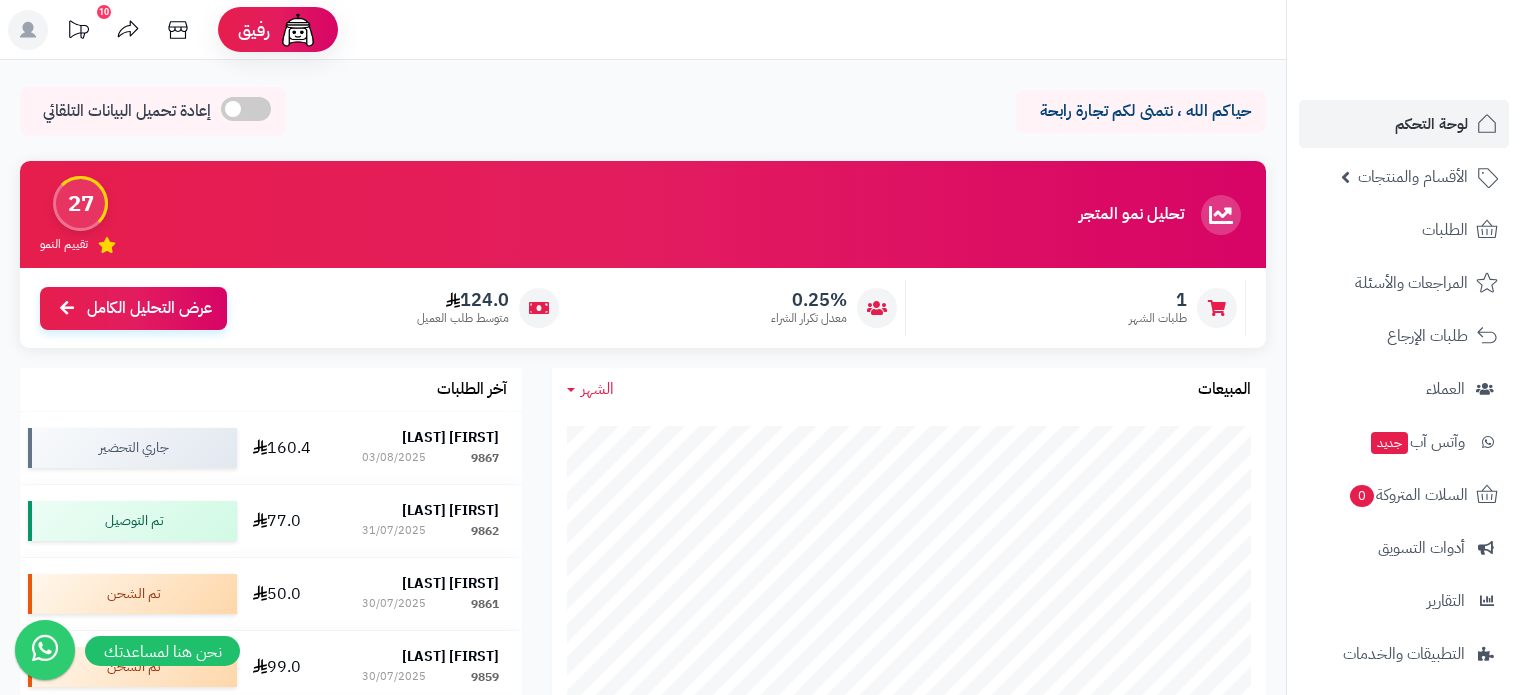 scroll, scrollTop: 0, scrollLeft: 0, axis: both 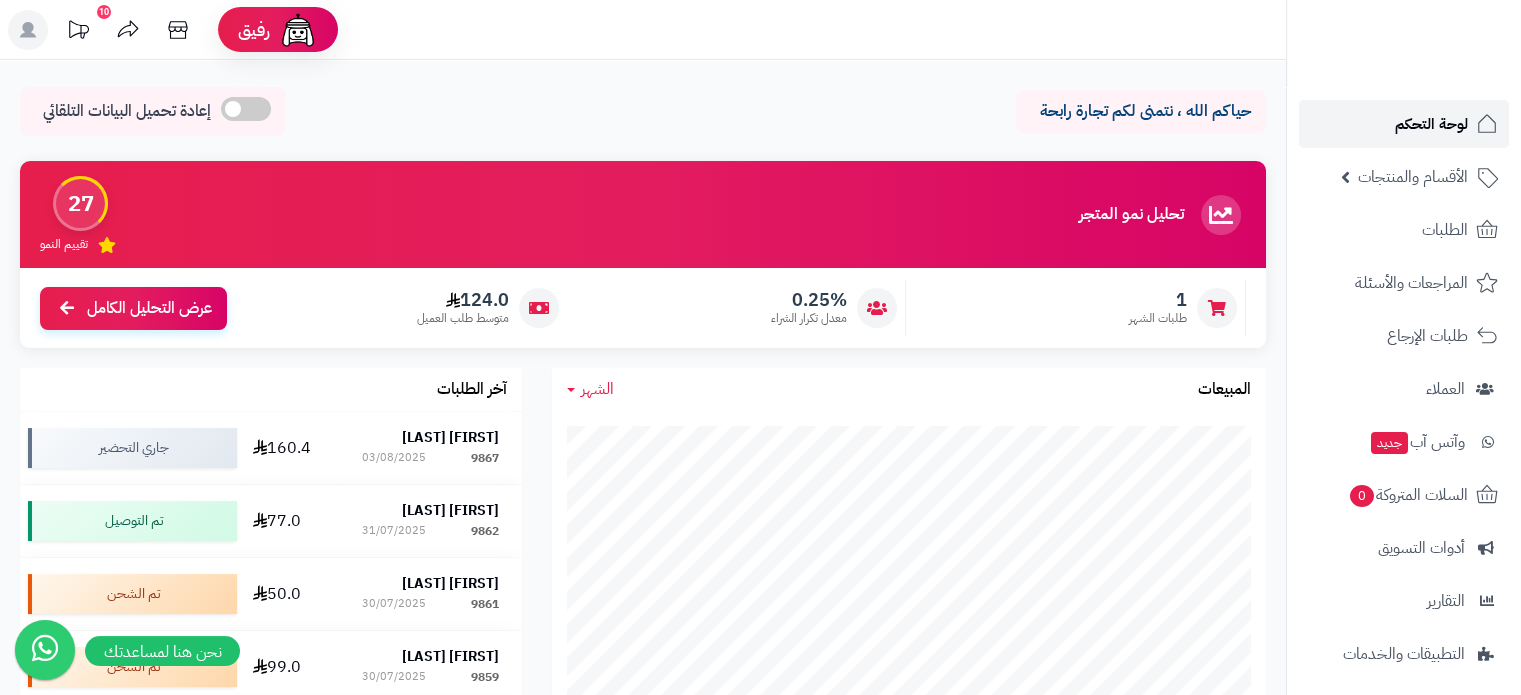 click on "لوحة التحكم" at bounding box center (1431, 124) 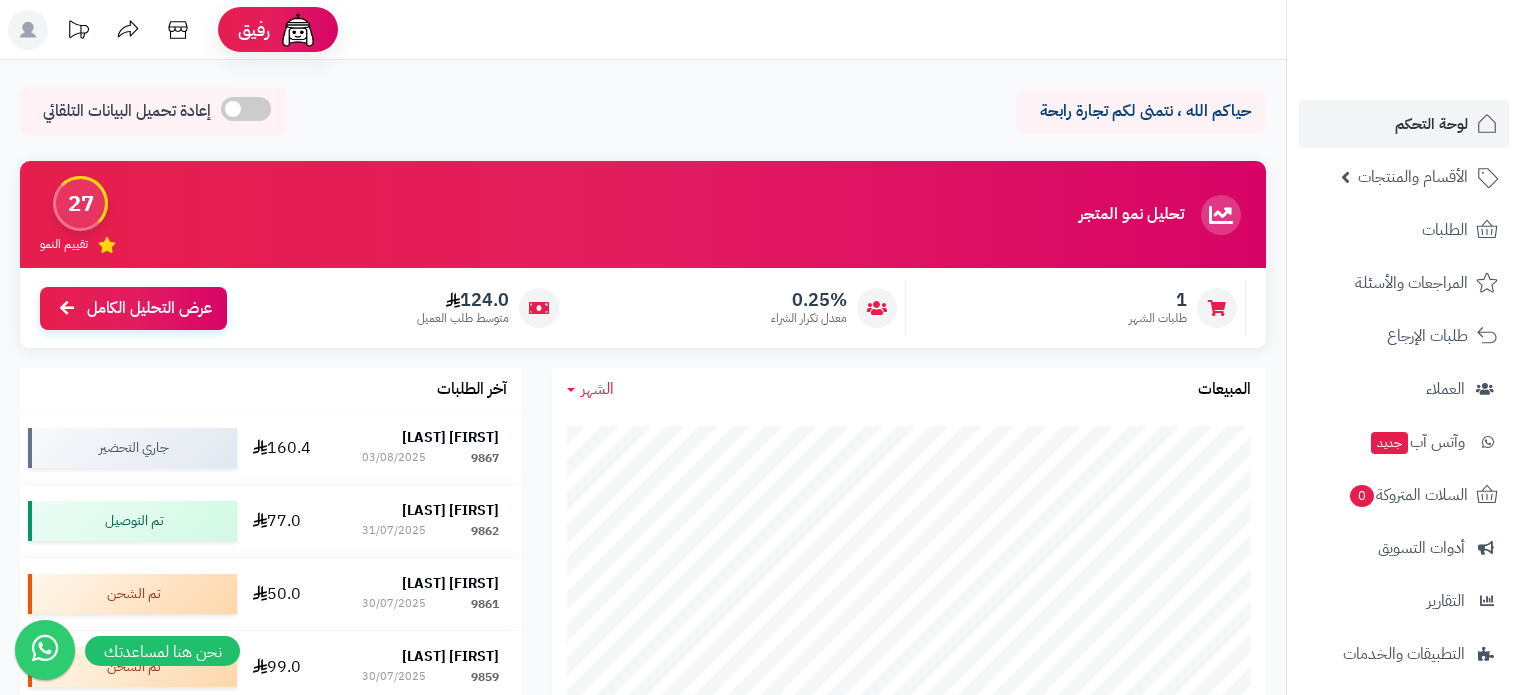scroll, scrollTop: 0, scrollLeft: 0, axis: both 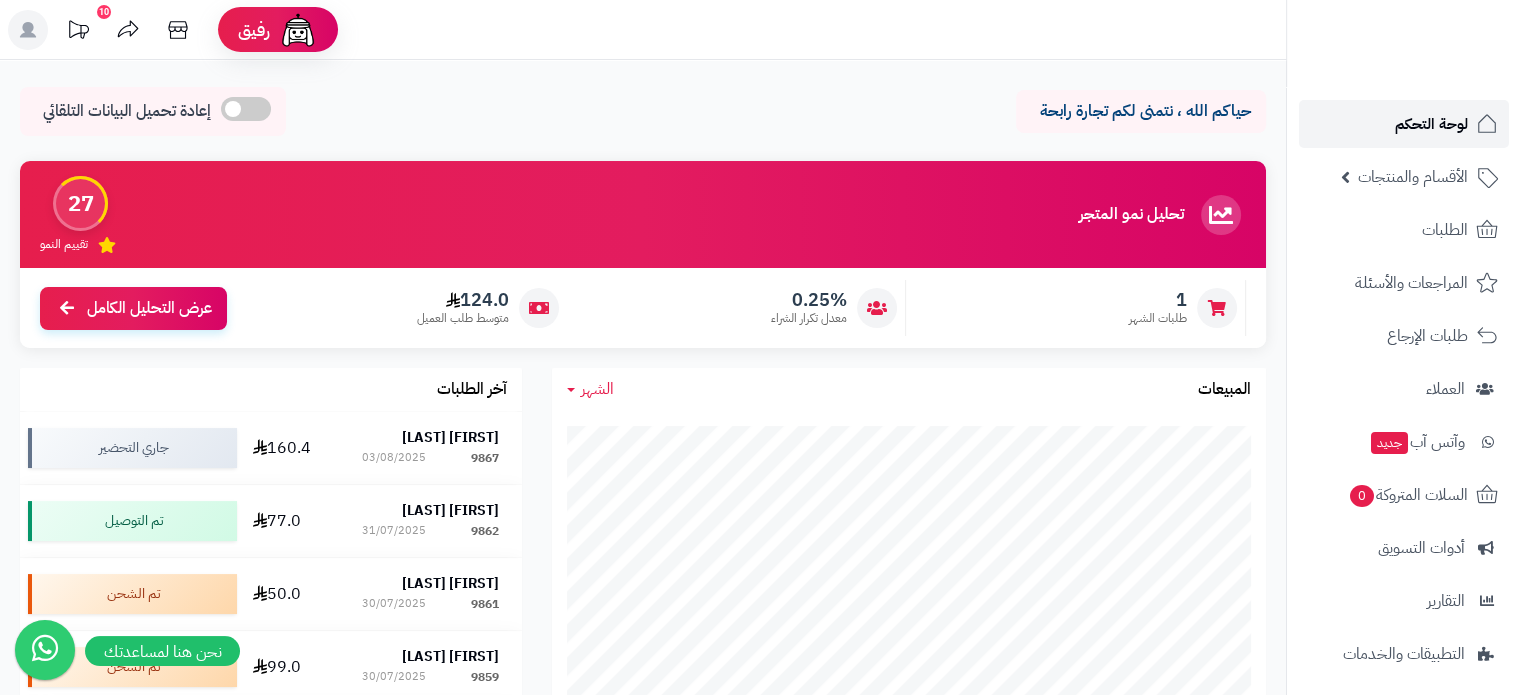 click on "لوحة التحكم" at bounding box center [1431, 124] 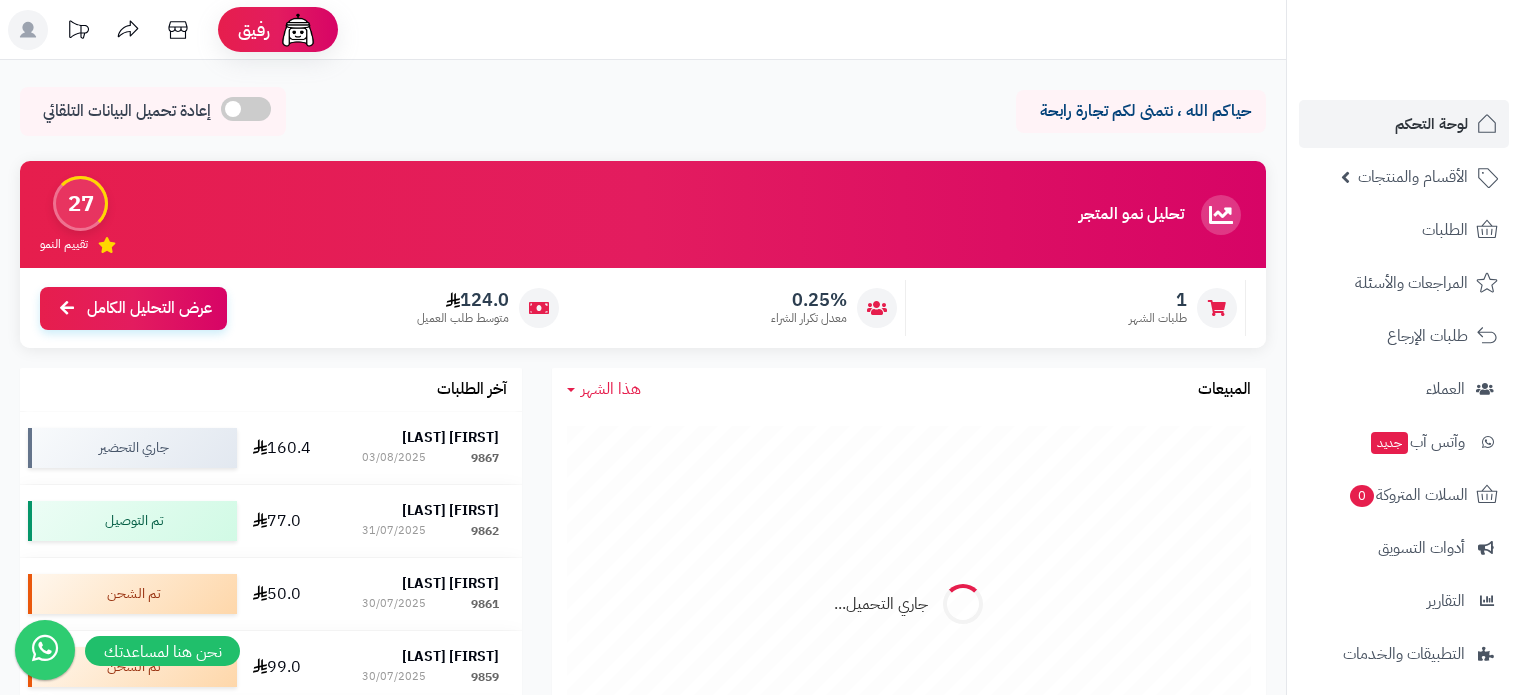 scroll, scrollTop: 0, scrollLeft: 0, axis: both 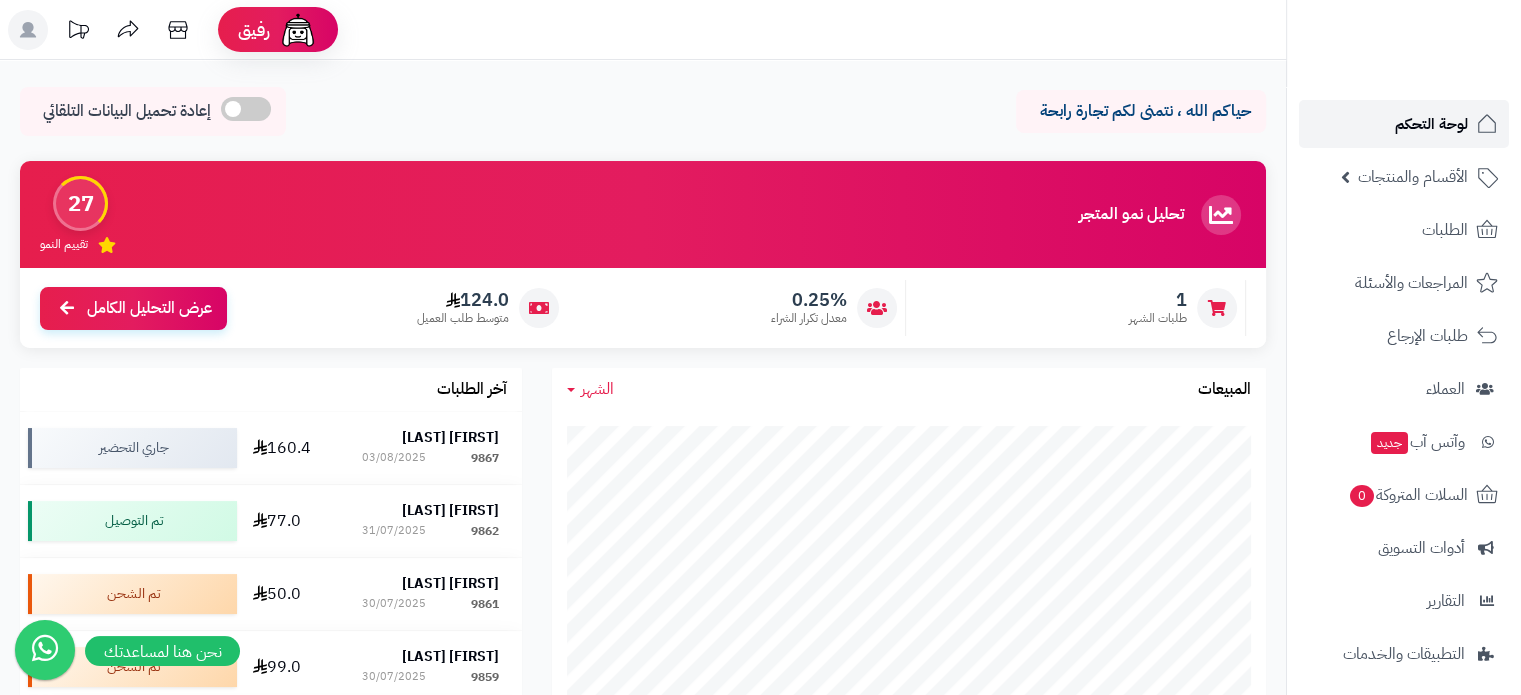 click on "لوحة التحكم" at bounding box center [1431, 124] 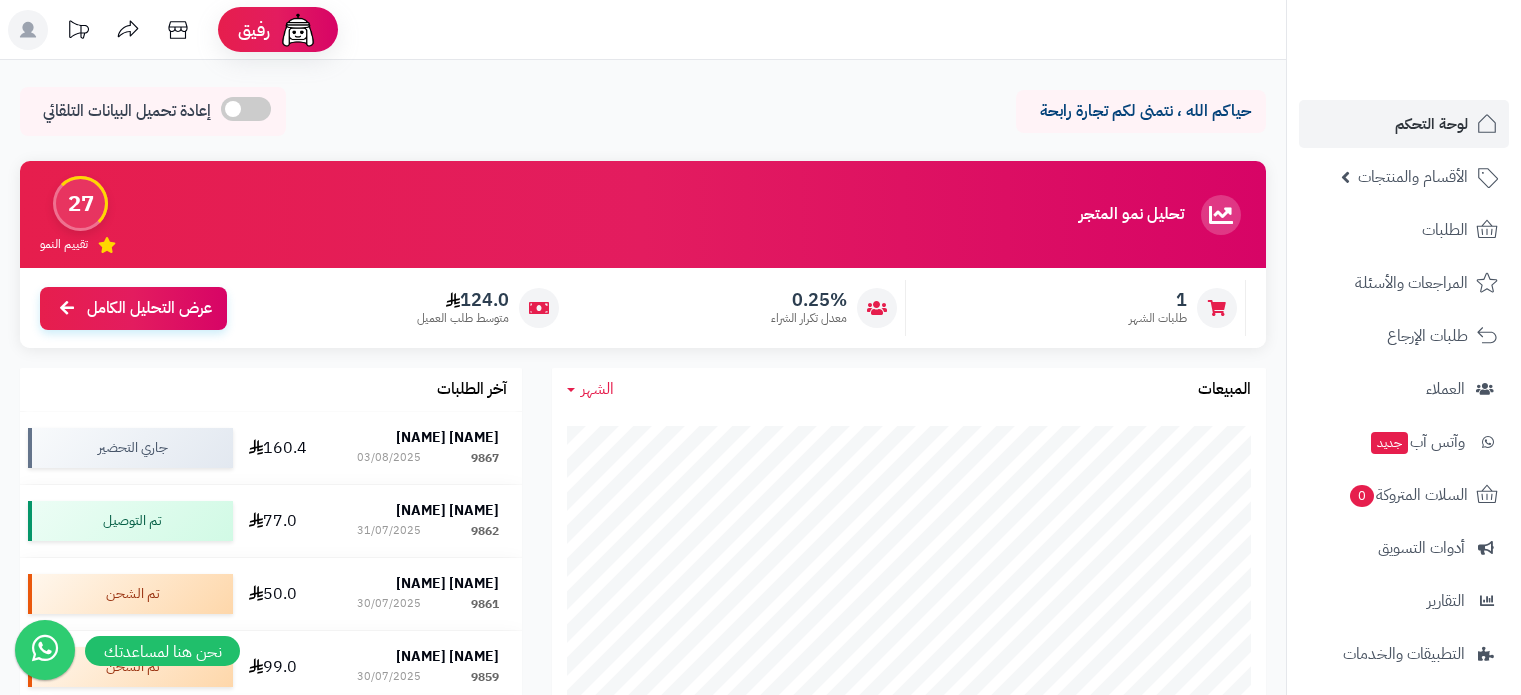 scroll, scrollTop: 0, scrollLeft: 0, axis: both 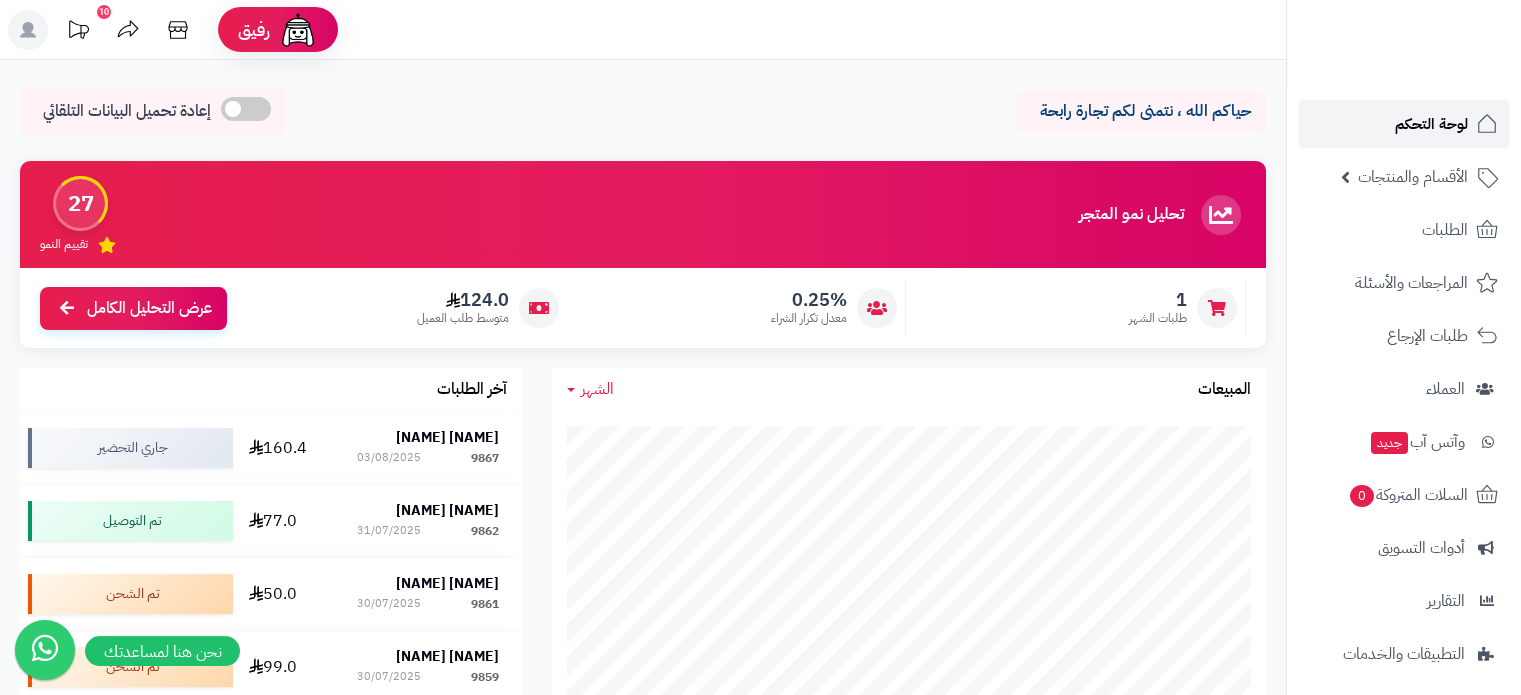 click on "لوحة التحكم" at bounding box center [1431, 124] 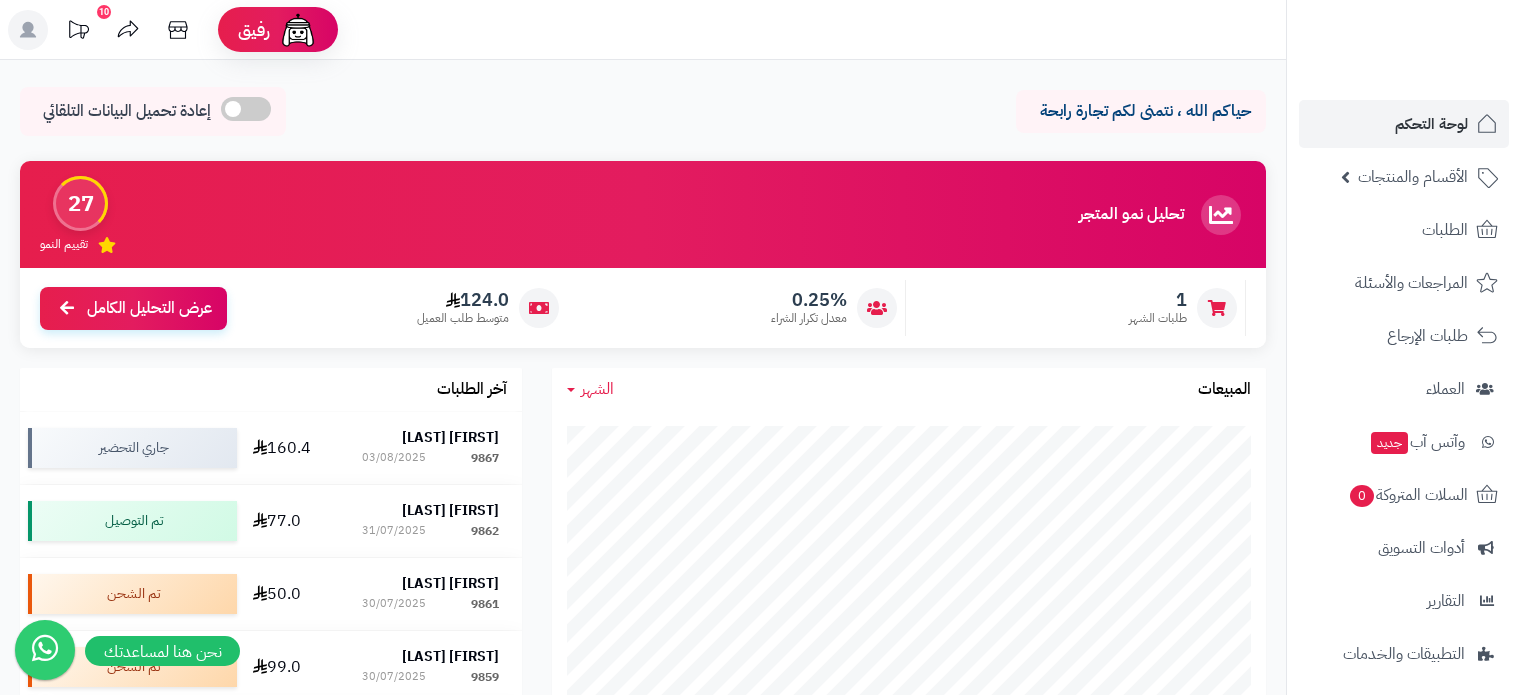 scroll, scrollTop: 0, scrollLeft: 0, axis: both 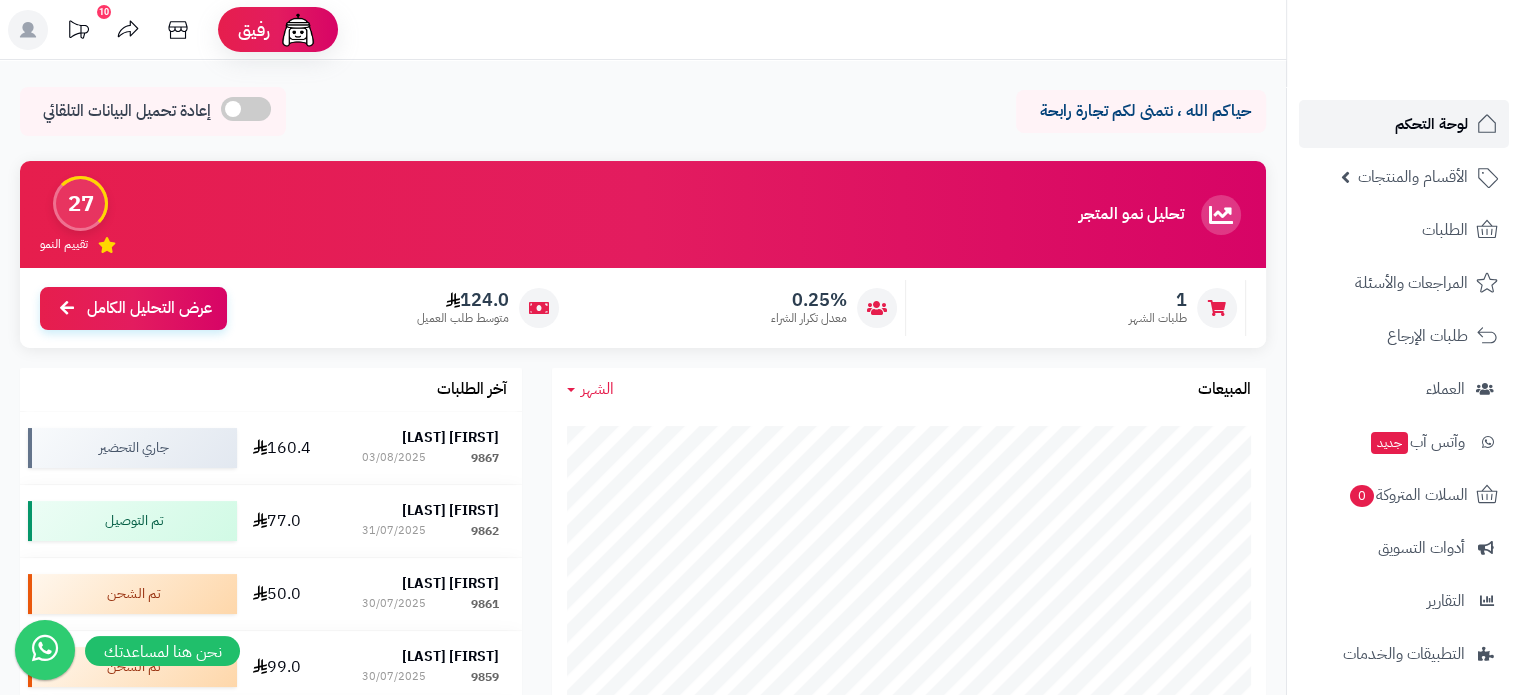 click on "لوحة التحكم" at bounding box center [1431, 124] 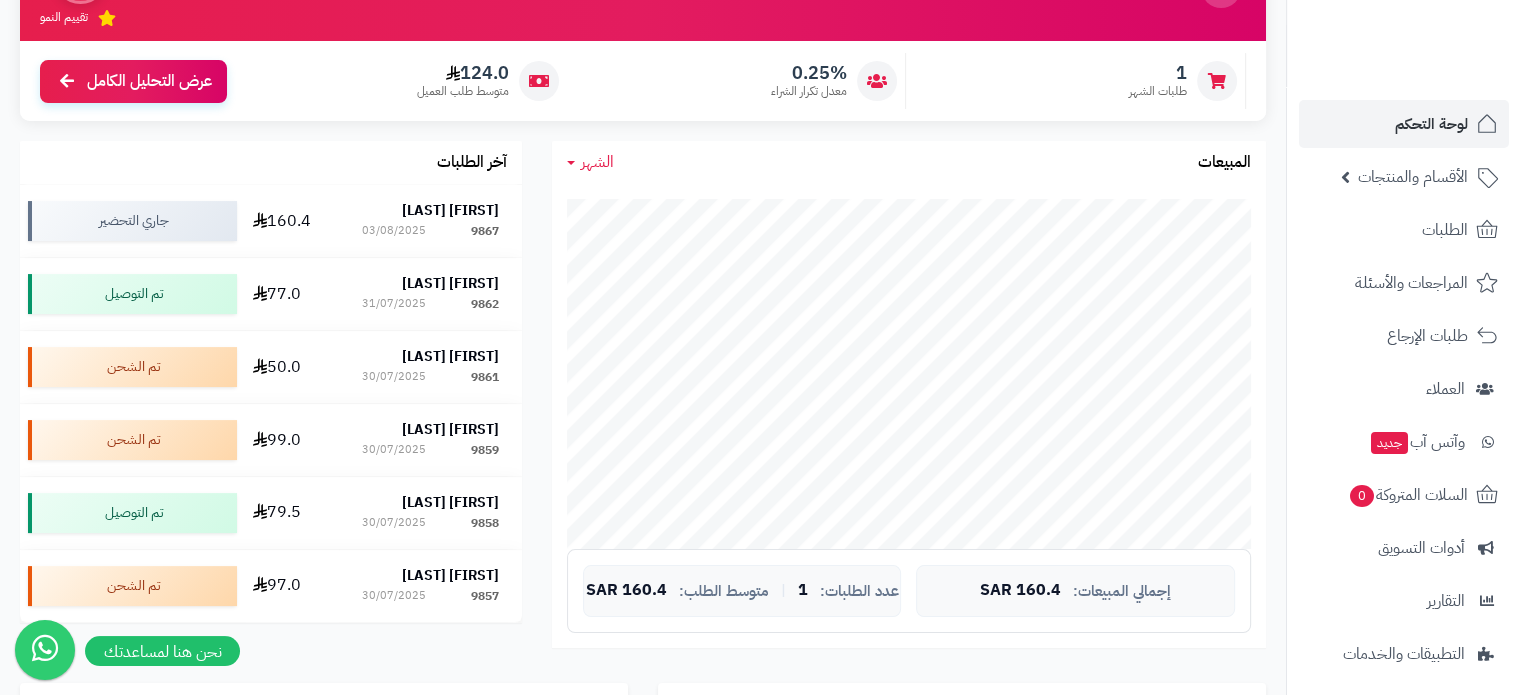 scroll, scrollTop: 300, scrollLeft: 0, axis: vertical 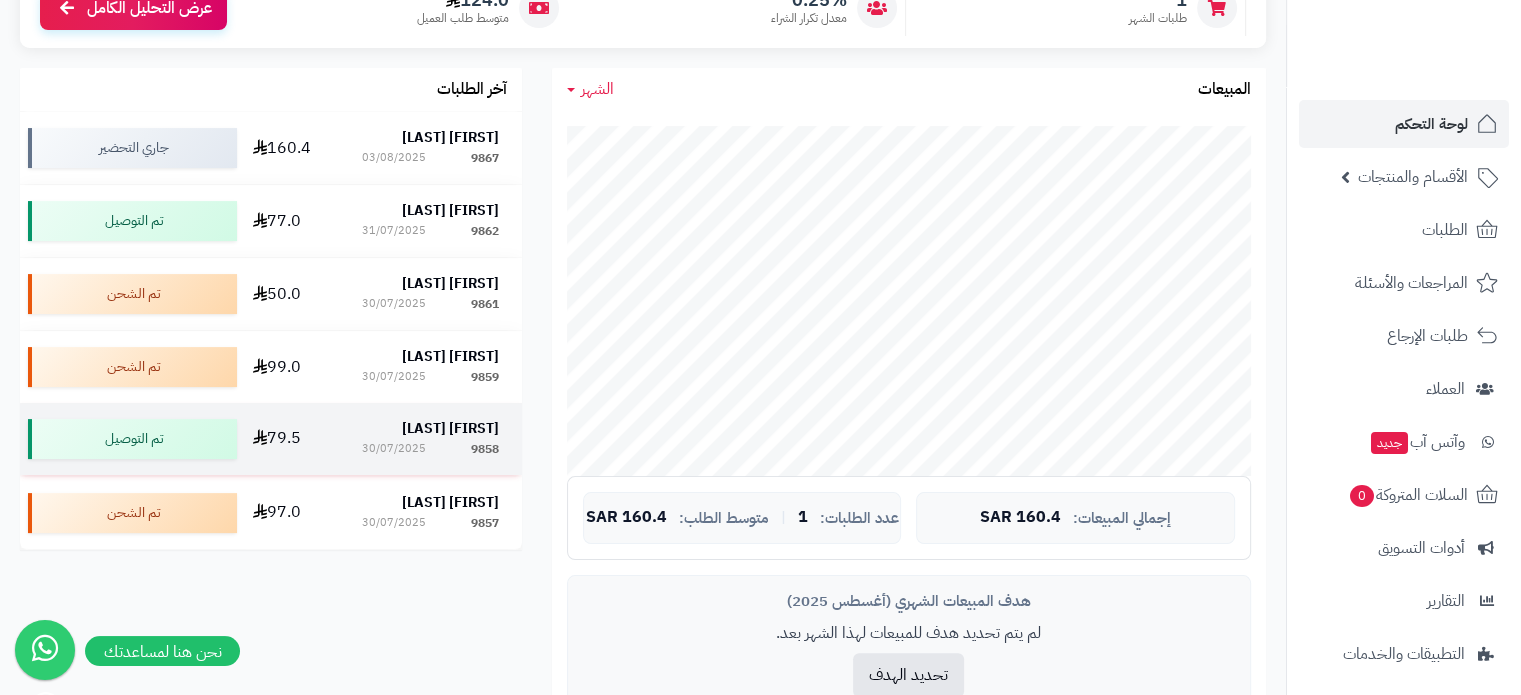 click on "[FIRST] [LAST] [NUMBER] [DATE]" at bounding box center (430, 439) 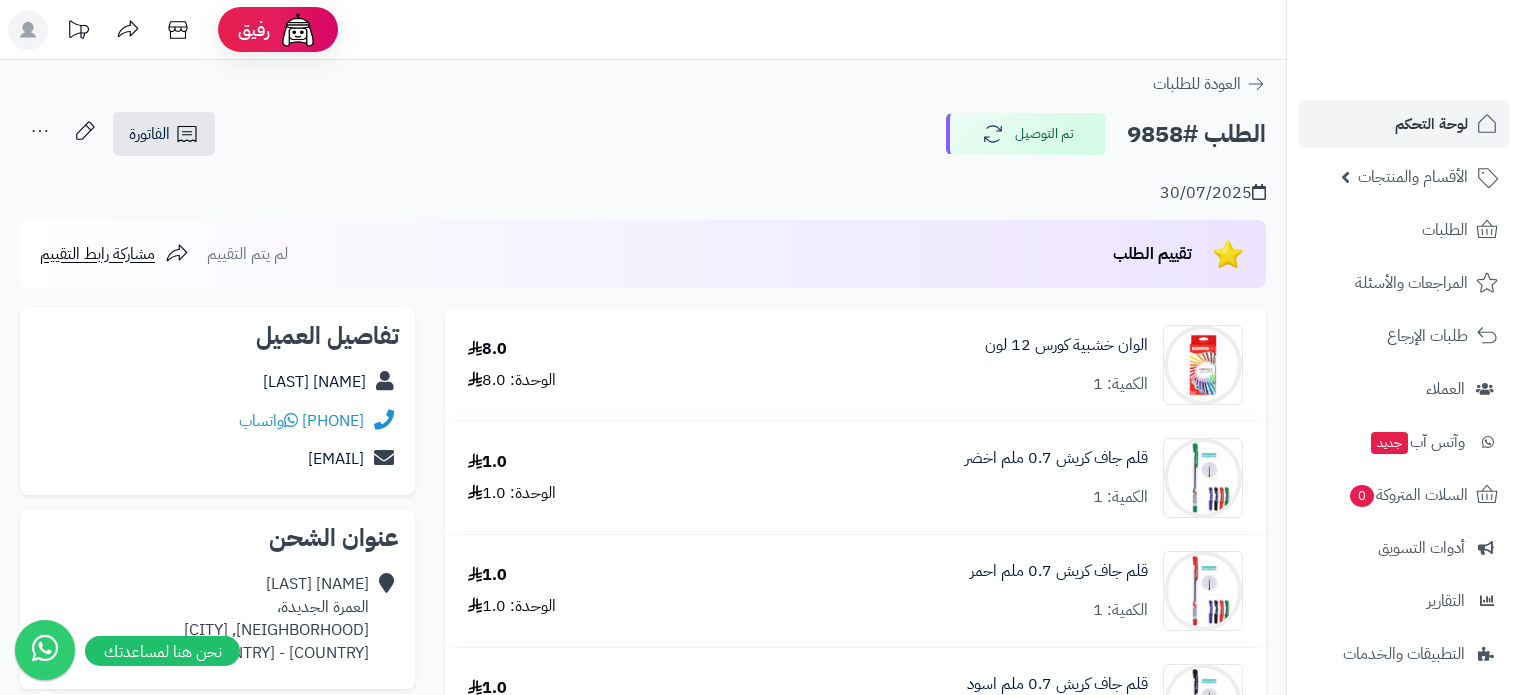 scroll, scrollTop: 0, scrollLeft: 0, axis: both 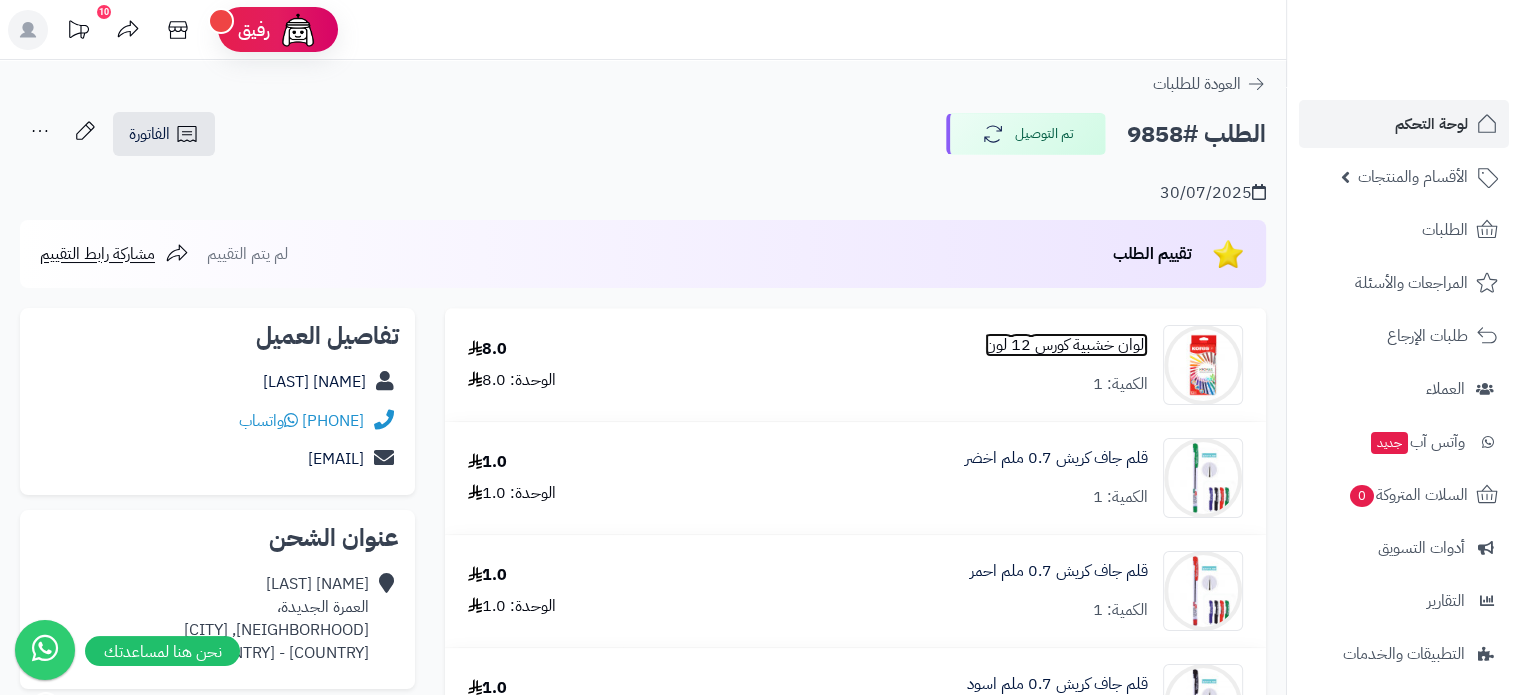 click on "الوان خشبية كورس 12 لون" at bounding box center [1066, 345] 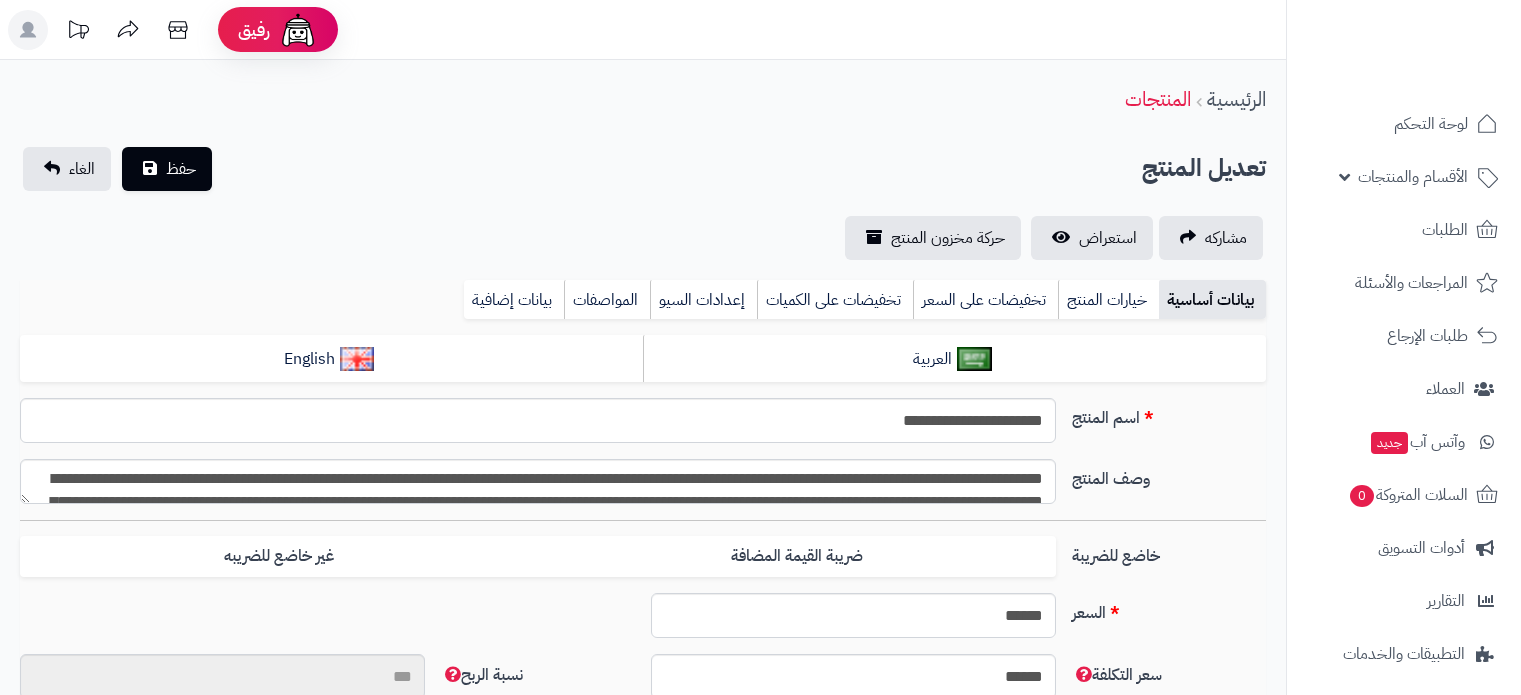 scroll, scrollTop: 128, scrollLeft: 0, axis: vertical 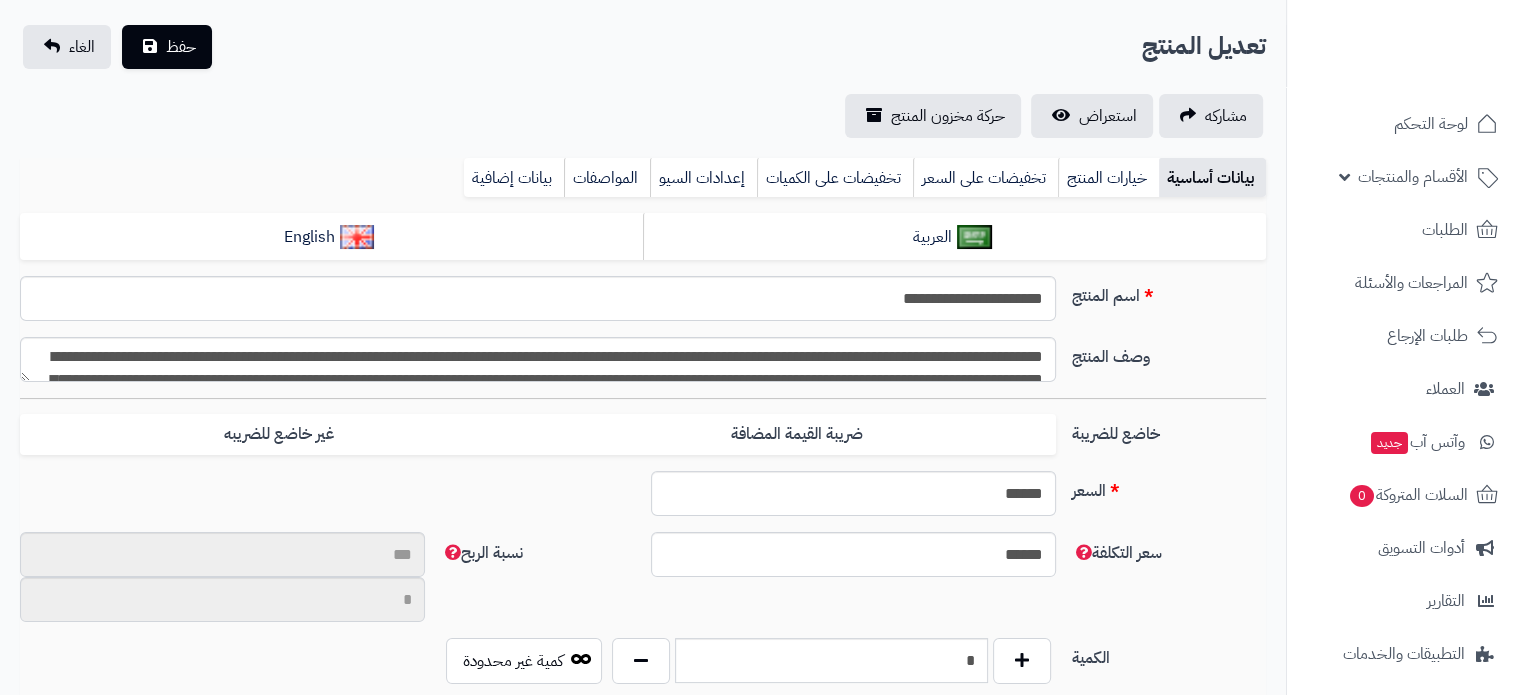 type on "**" 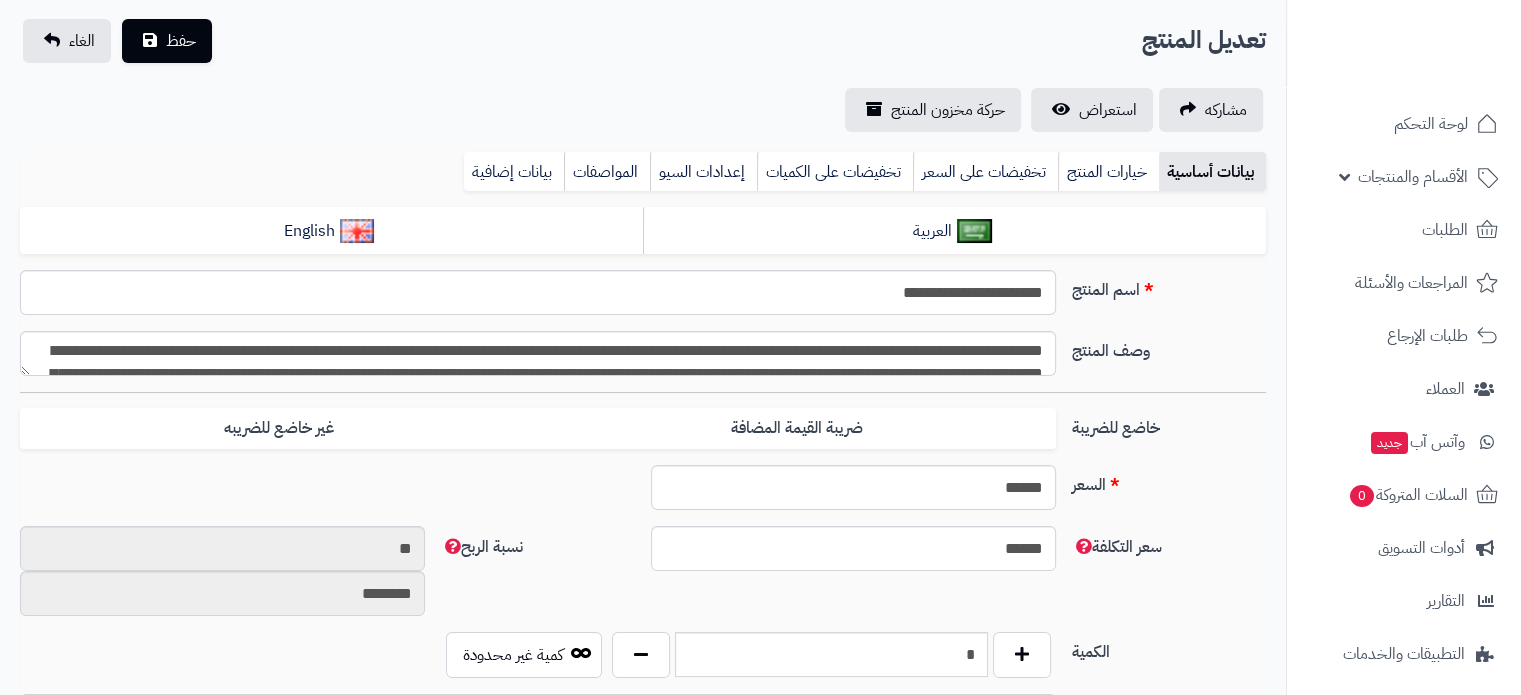 type on "****" 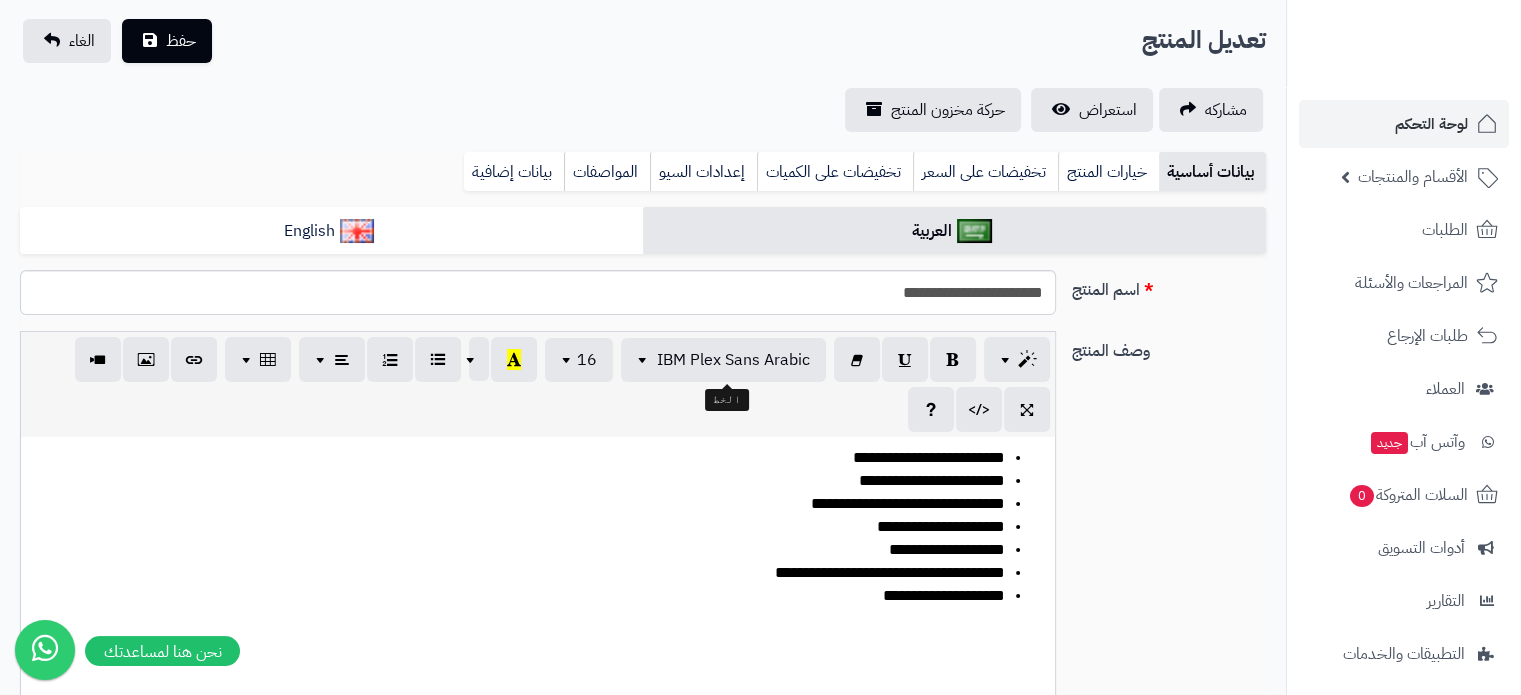 type on "****" 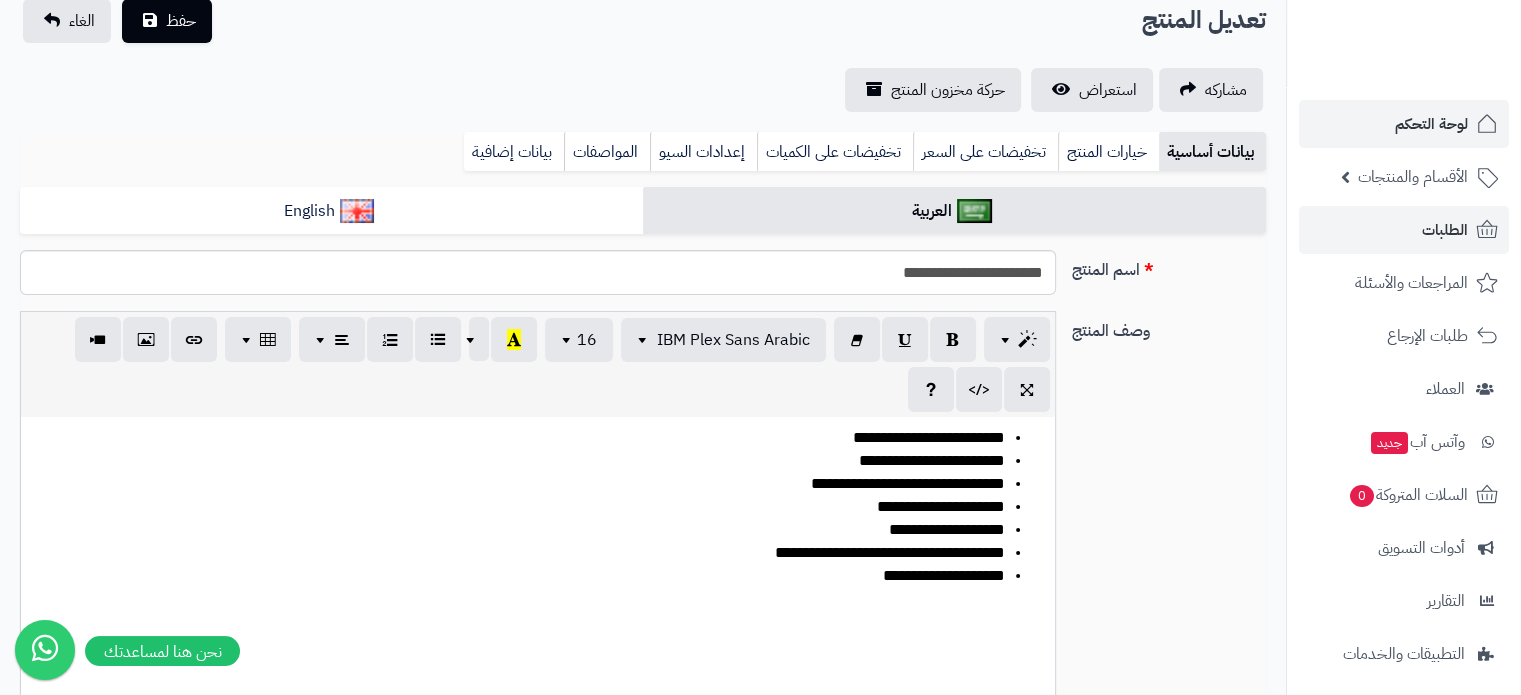 scroll, scrollTop: 0, scrollLeft: 0, axis: both 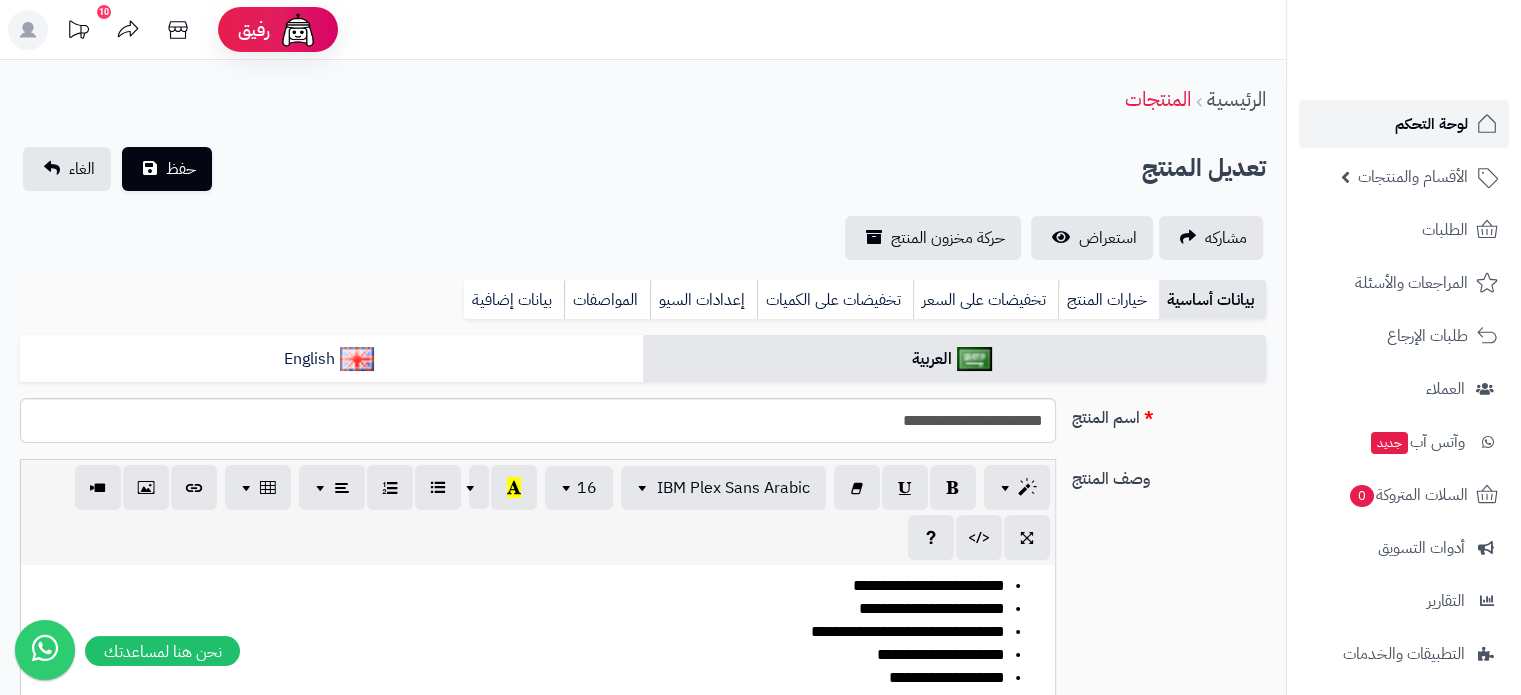 click on "لوحة التحكم" at bounding box center [1431, 124] 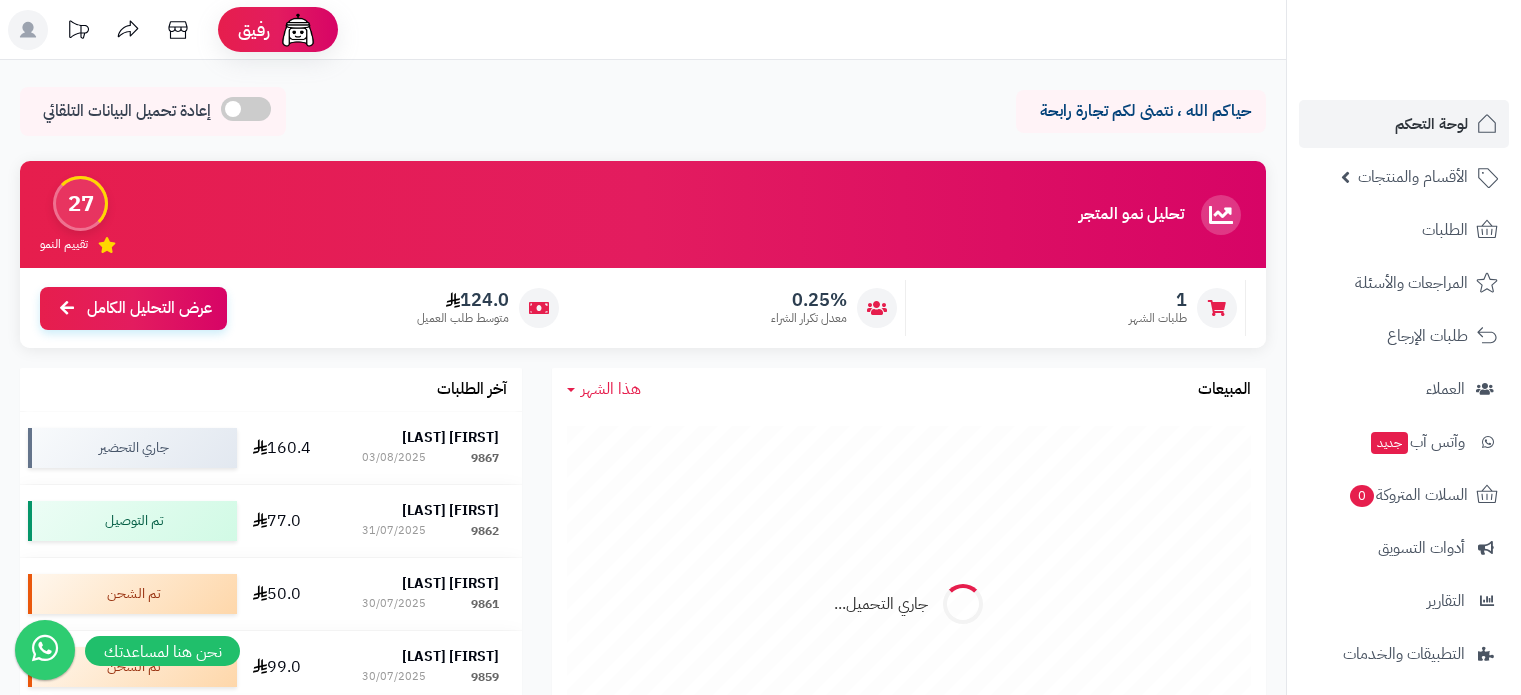 scroll, scrollTop: 0, scrollLeft: 0, axis: both 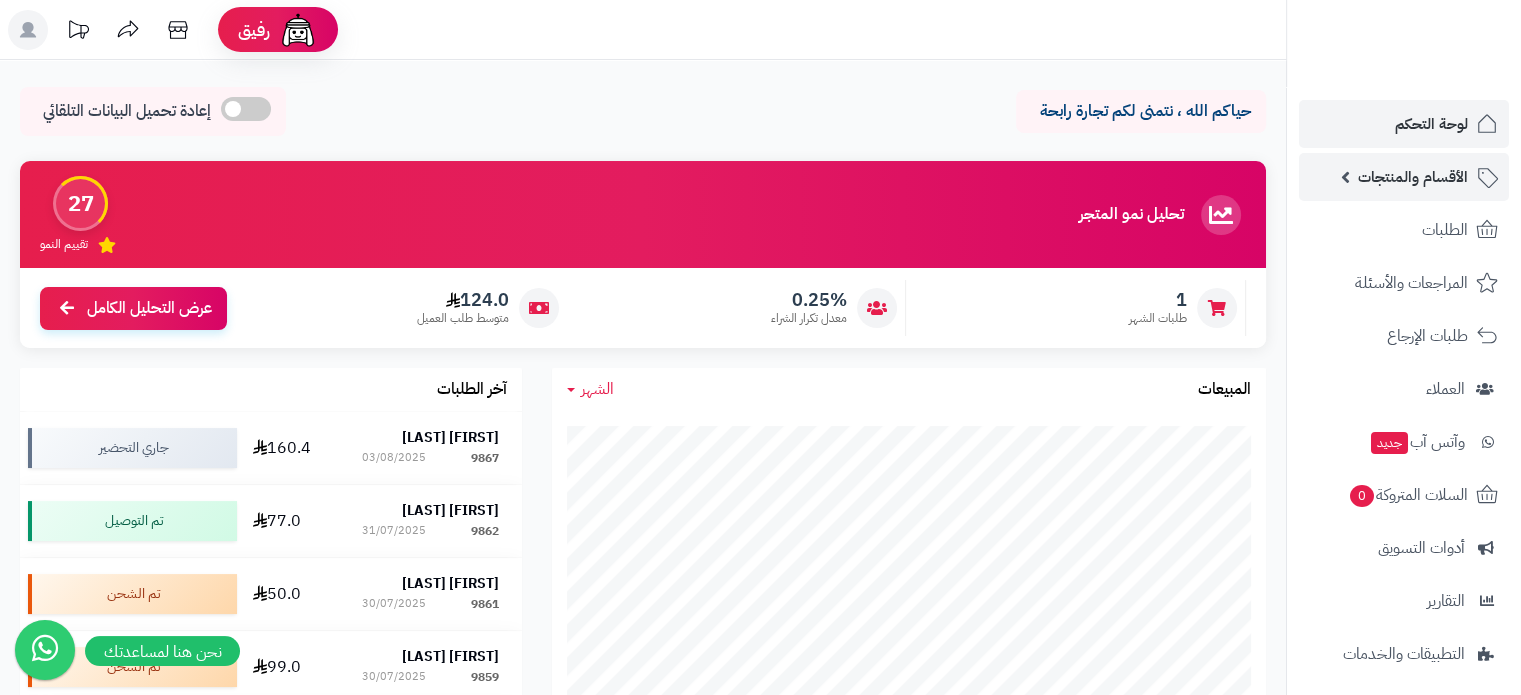 click on "الأقسام والمنتجات" at bounding box center [1404, 177] 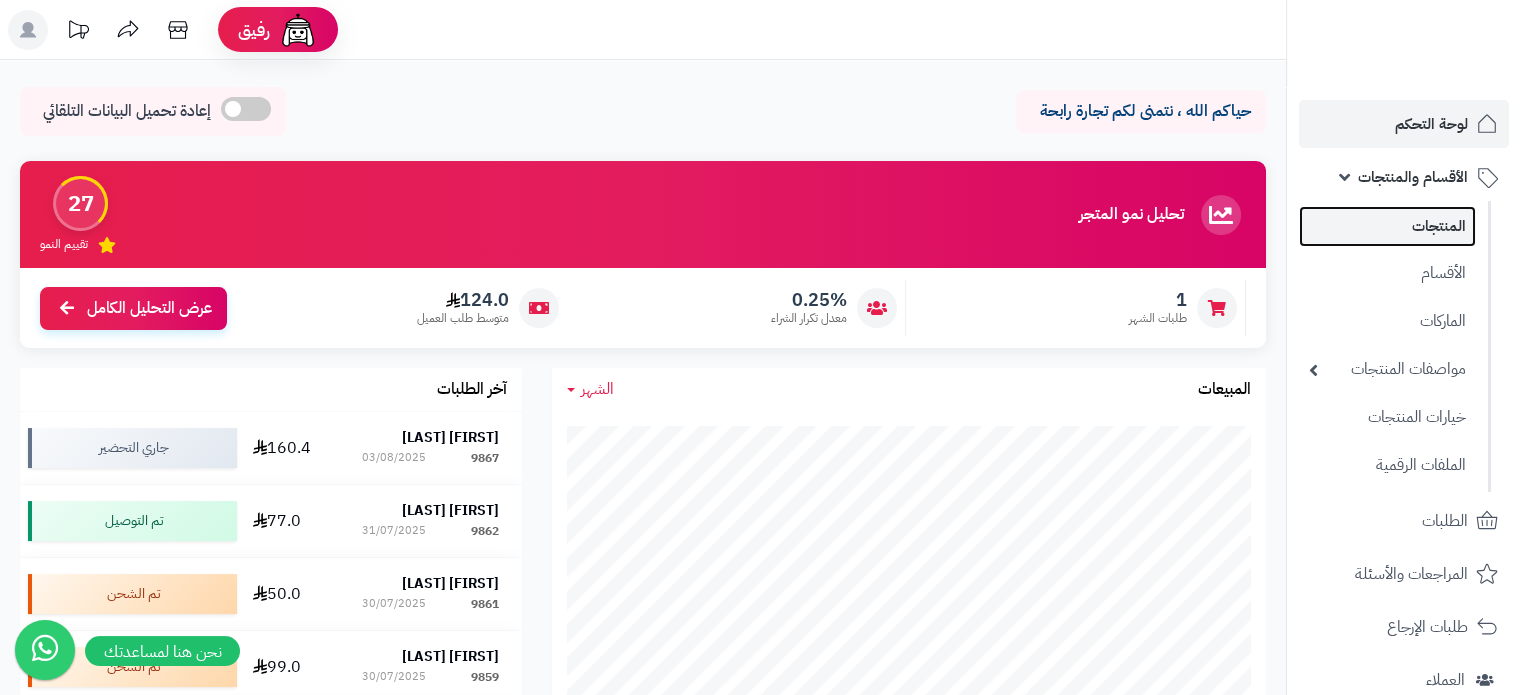 click on "المنتجات" at bounding box center [1387, 226] 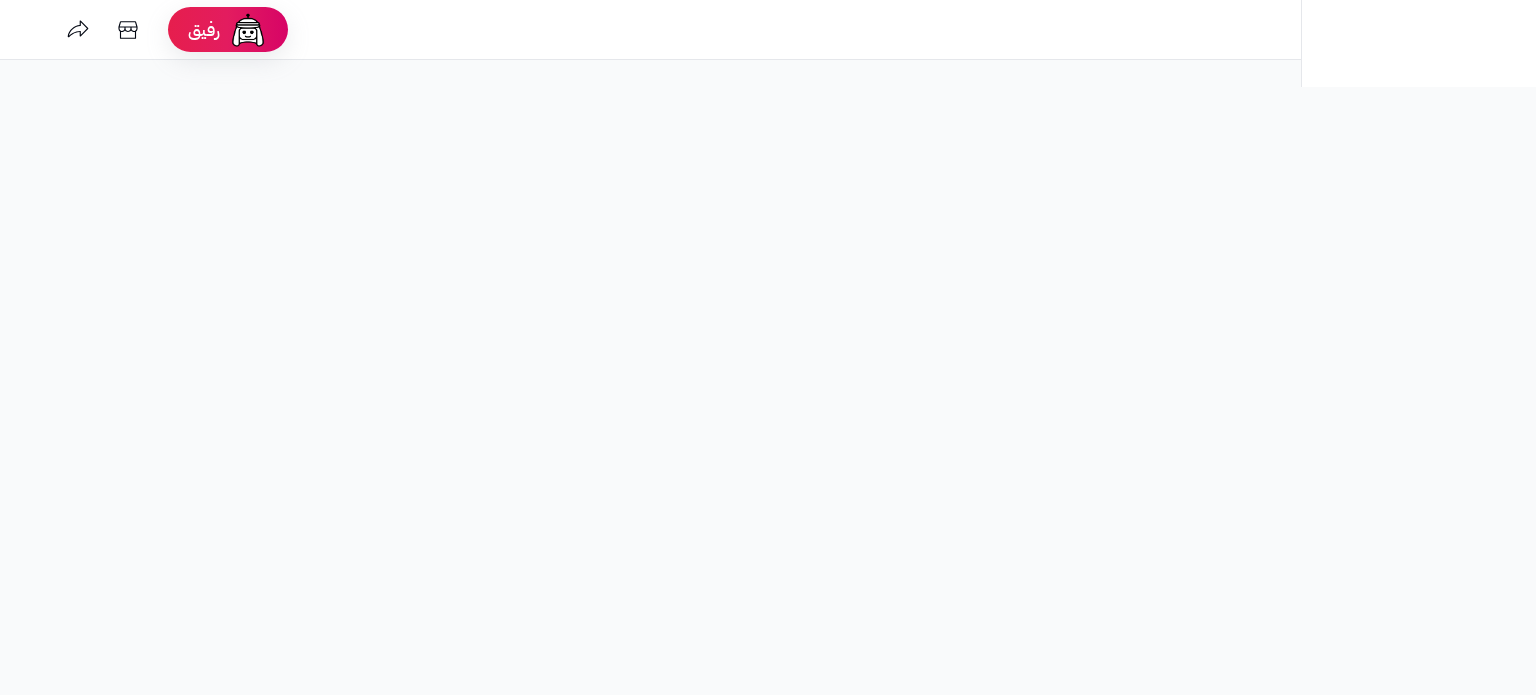 scroll, scrollTop: 0, scrollLeft: 0, axis: both 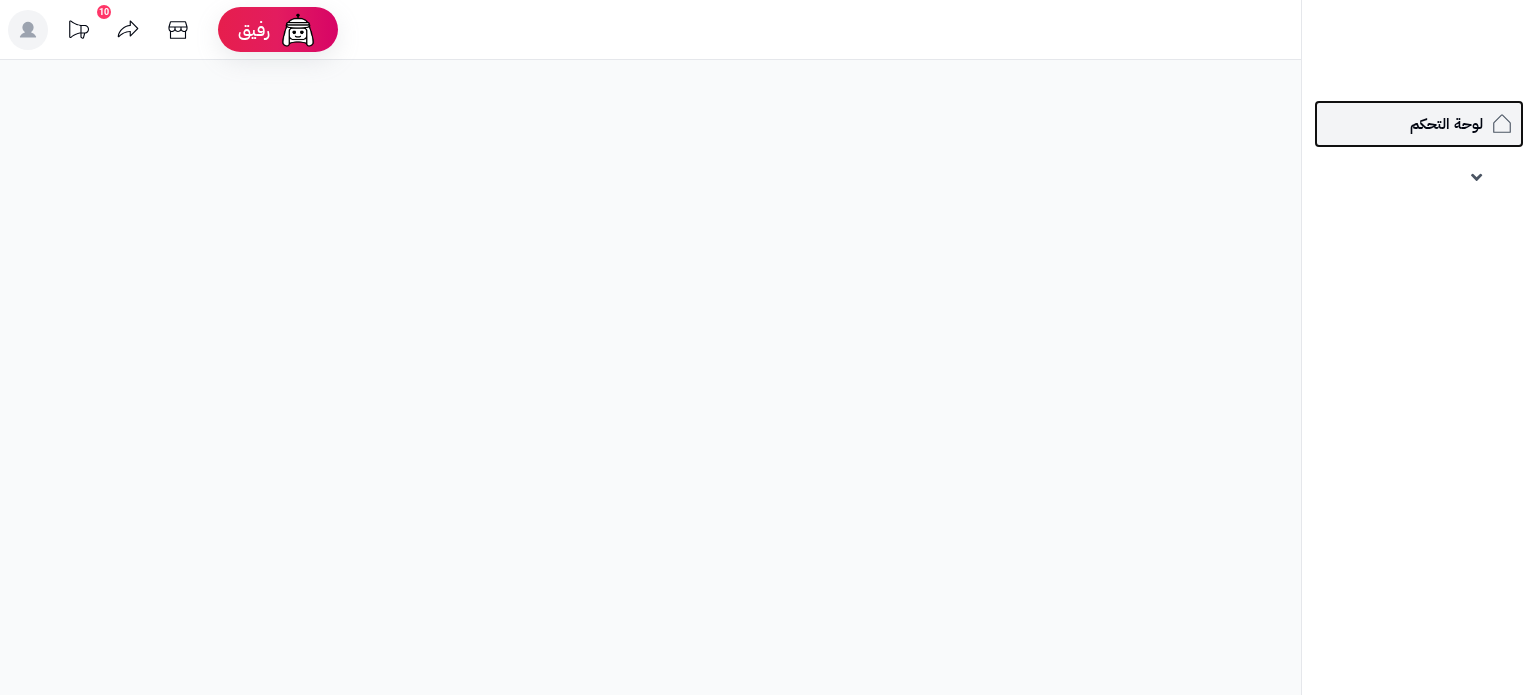 click on "لوحة التحكم" at bounding box center [1446, 124] 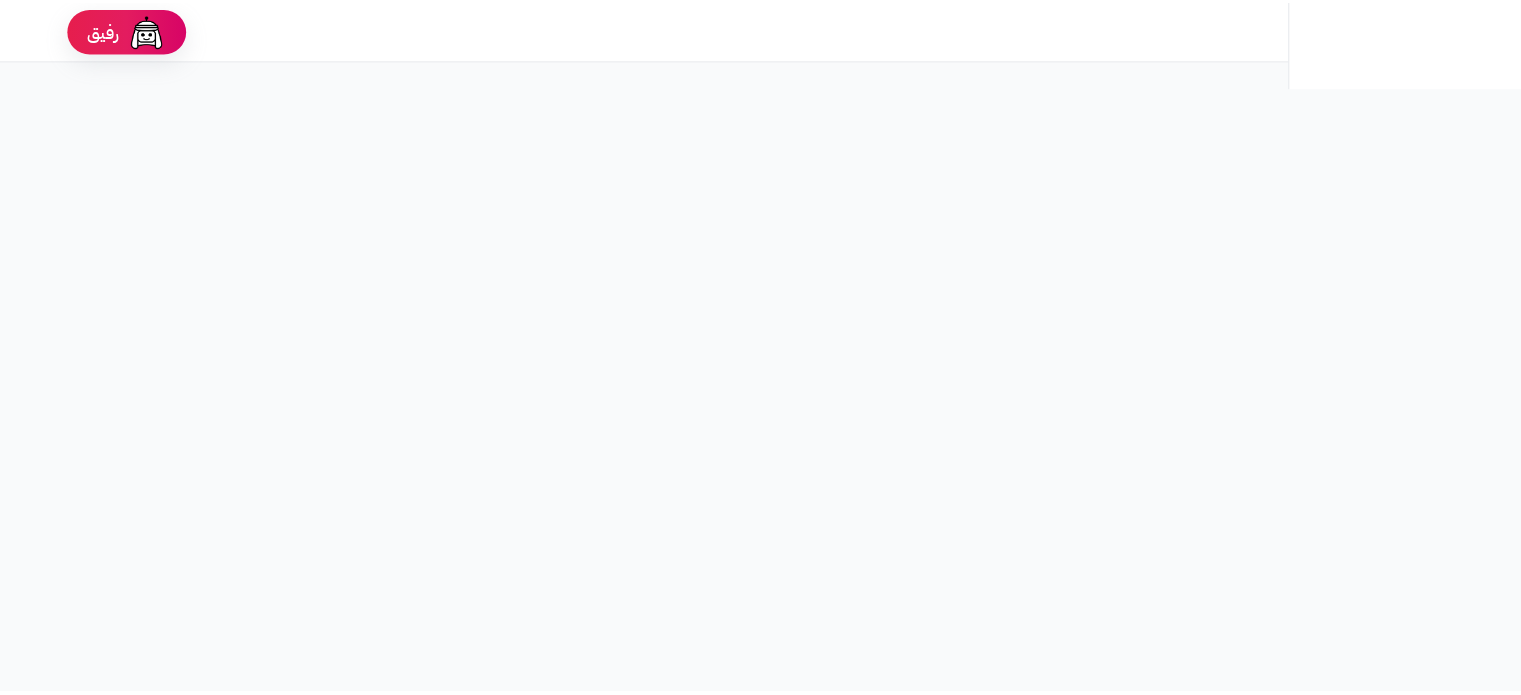 scroll, scrollTop: 0, scrollLeft: 0, axis: both 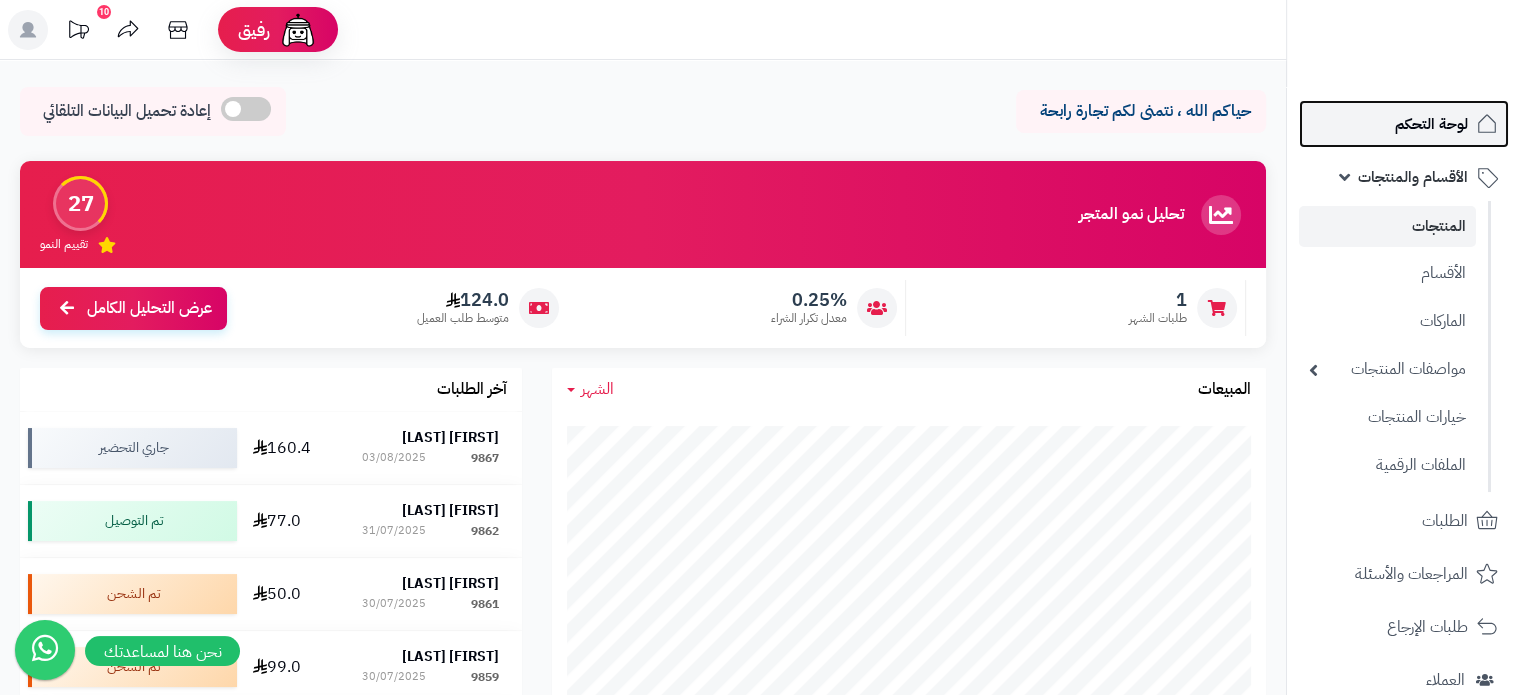 click on "لوحة التحكم" at bounding box center (1431, 124) 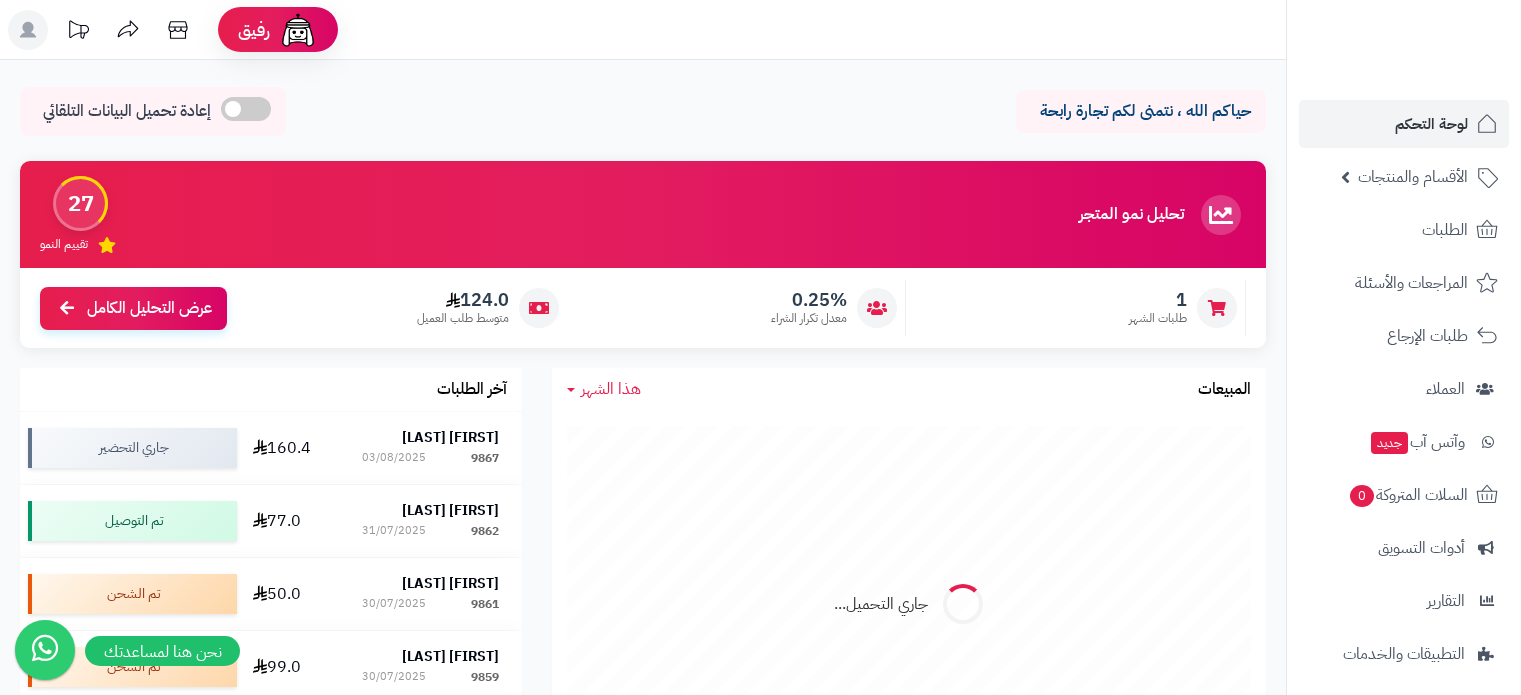 scroll, scrollTop: 0, scrollLeft: 0, axis: both 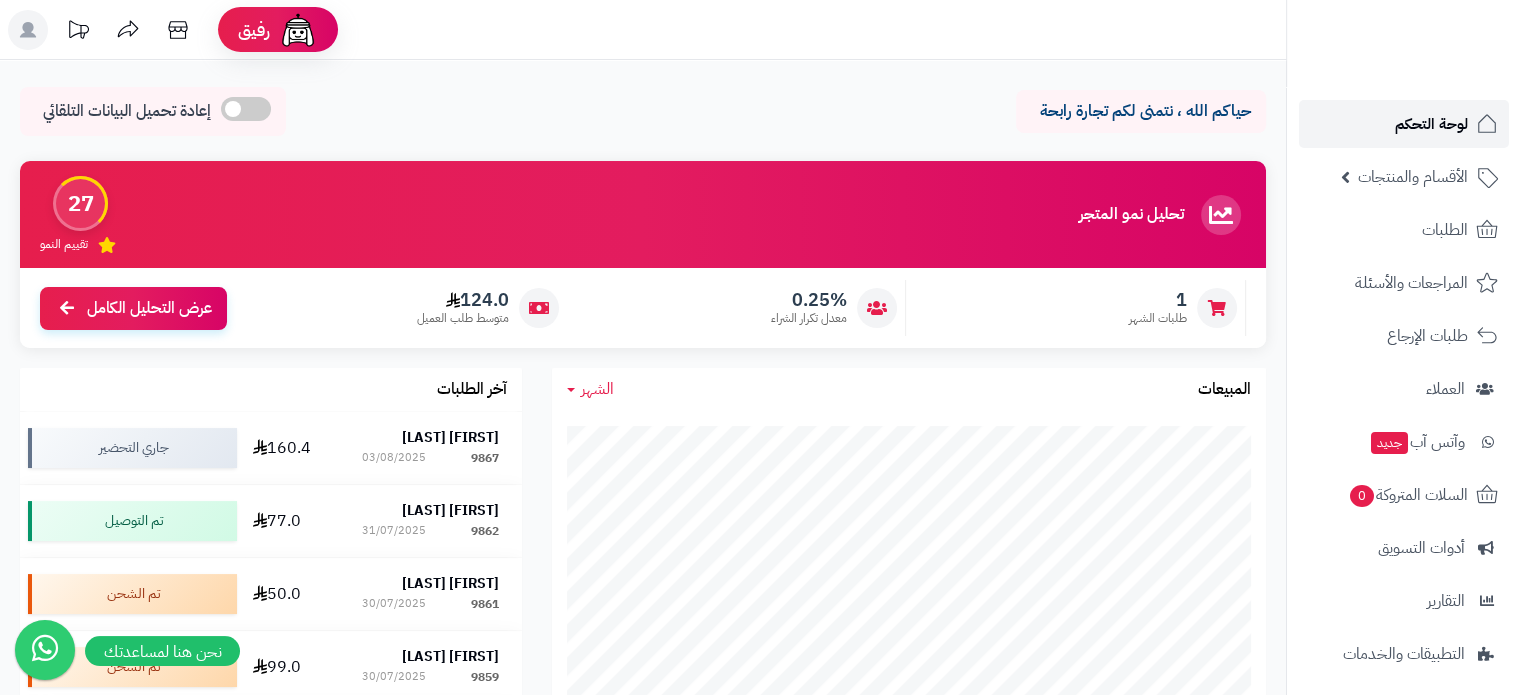 click on "لوحة التحكم" at bounding box center (1431, 124) 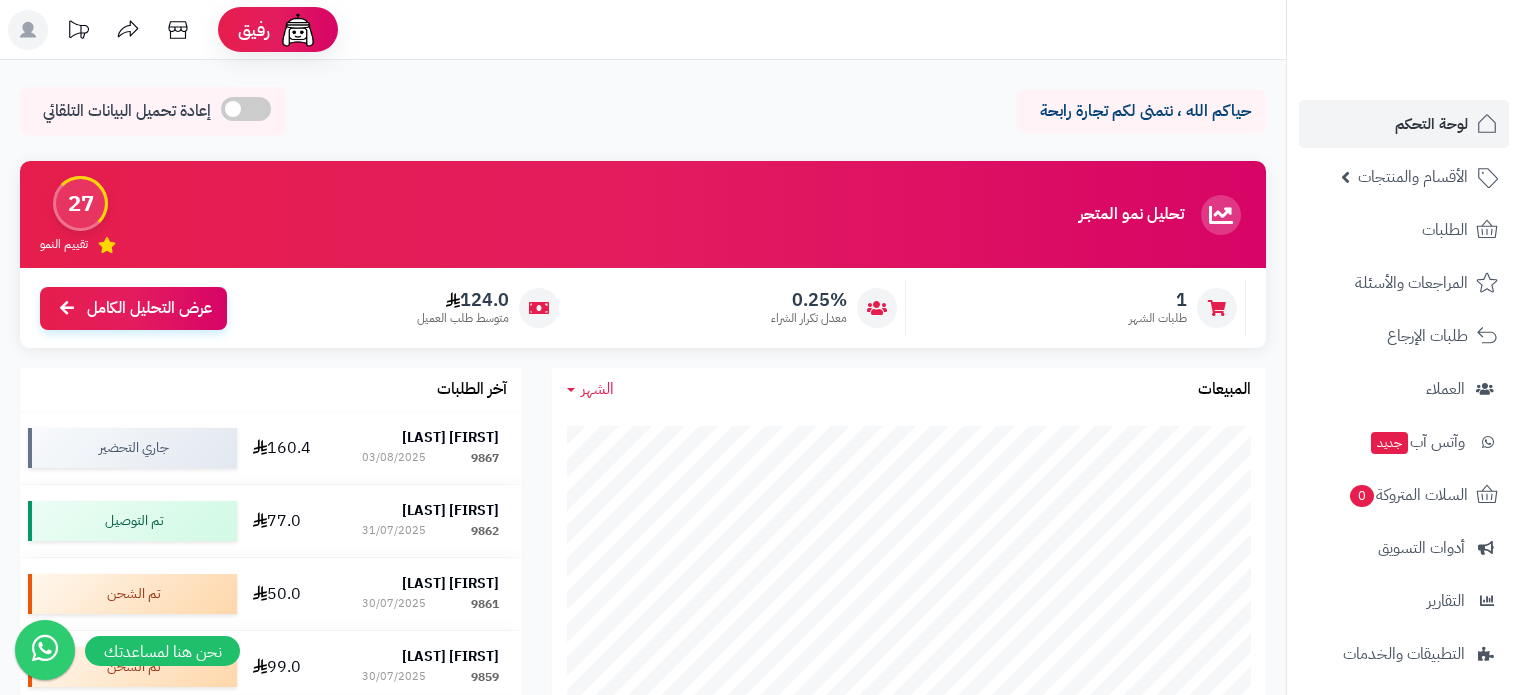 scroll, scrollTop: 0, scrollLeft: 0, axis: both 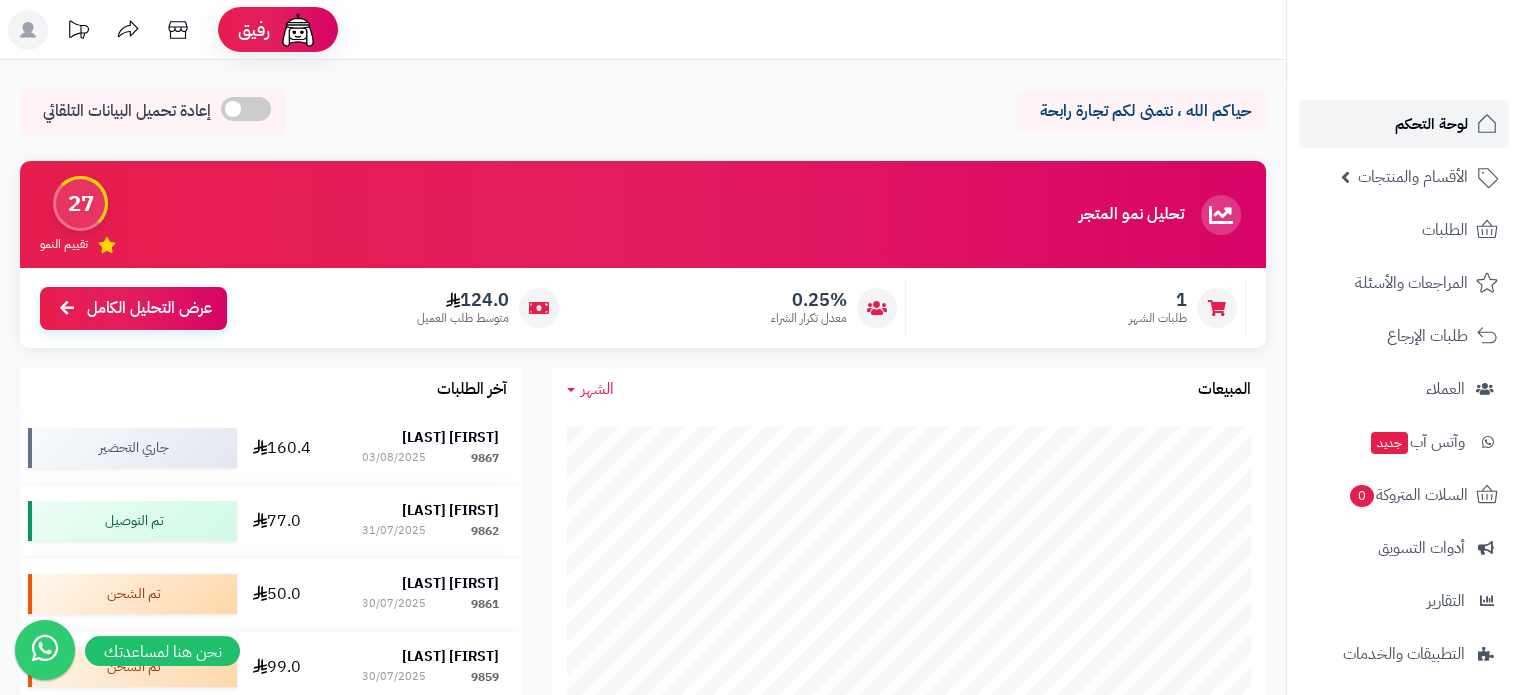 click on "لوحة التحكم" at bounding box center (1431, 124) 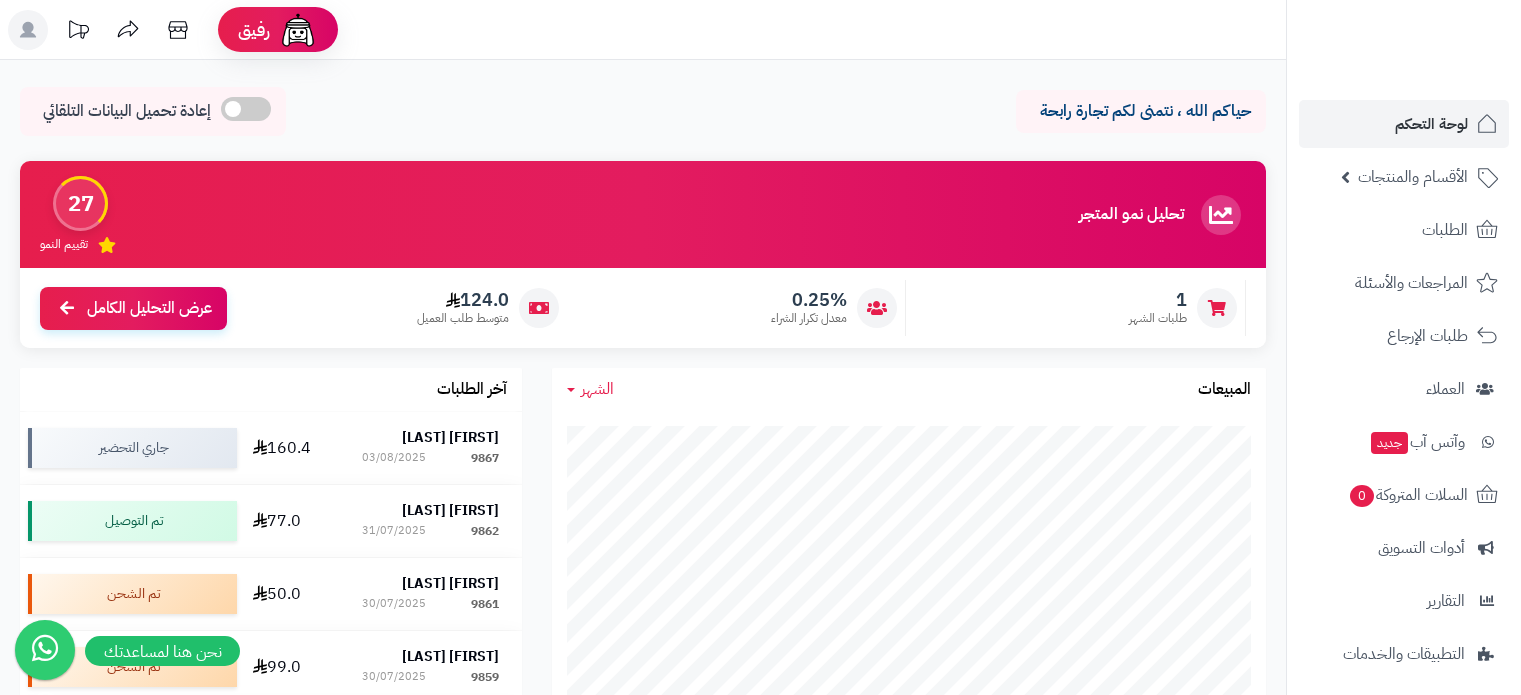 scroll, scrollTop: 0, scrollLeft: 0, axis: both 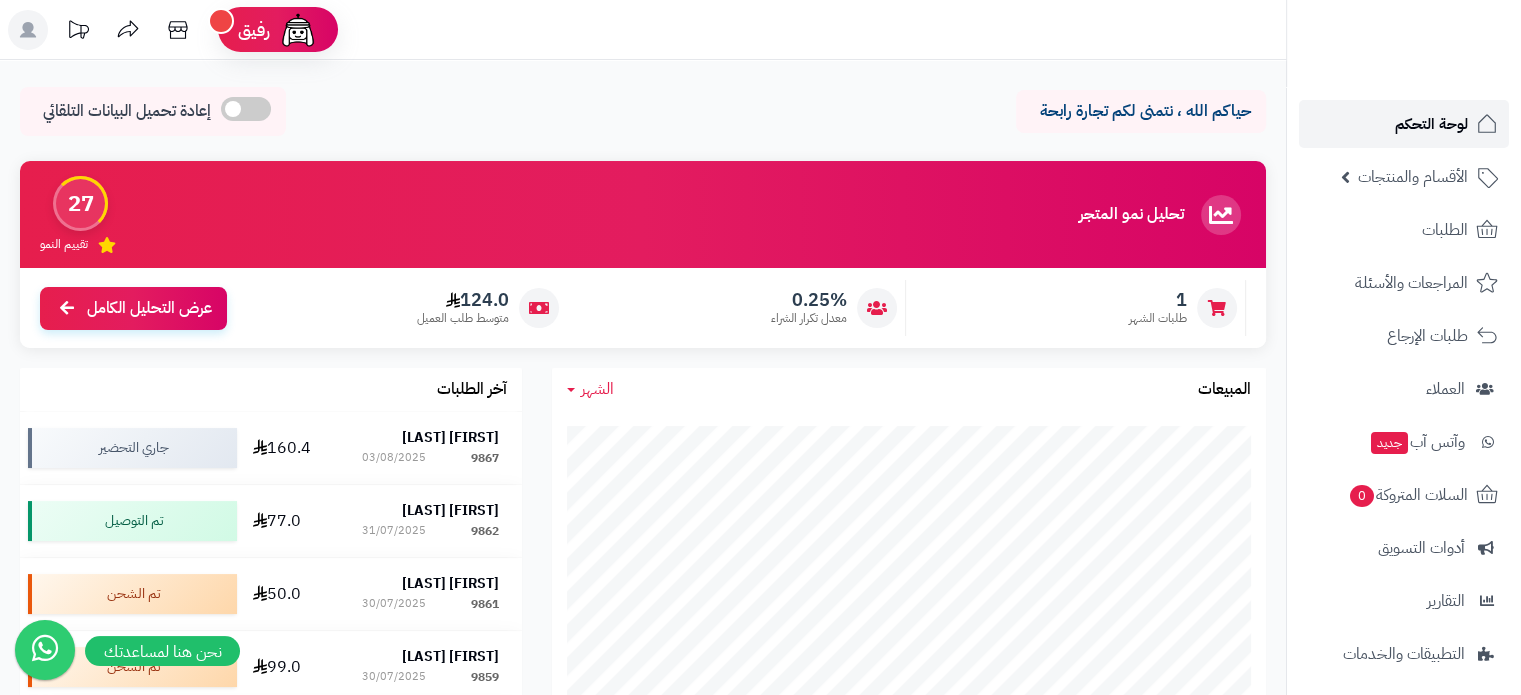 click on "لوحة التحكم" at bounding box center (1431, 124) 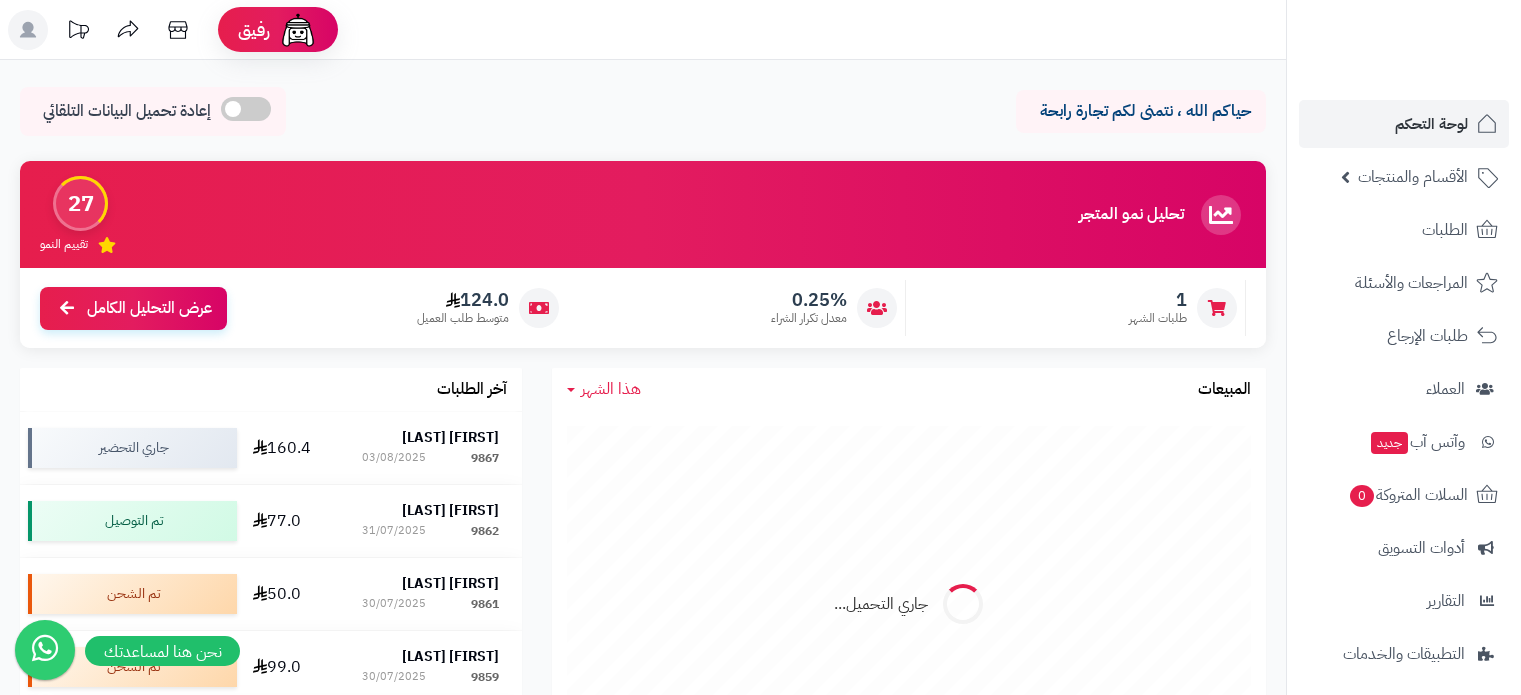scroll, scrollTop: 0, scrollLeft: 0, axis: both 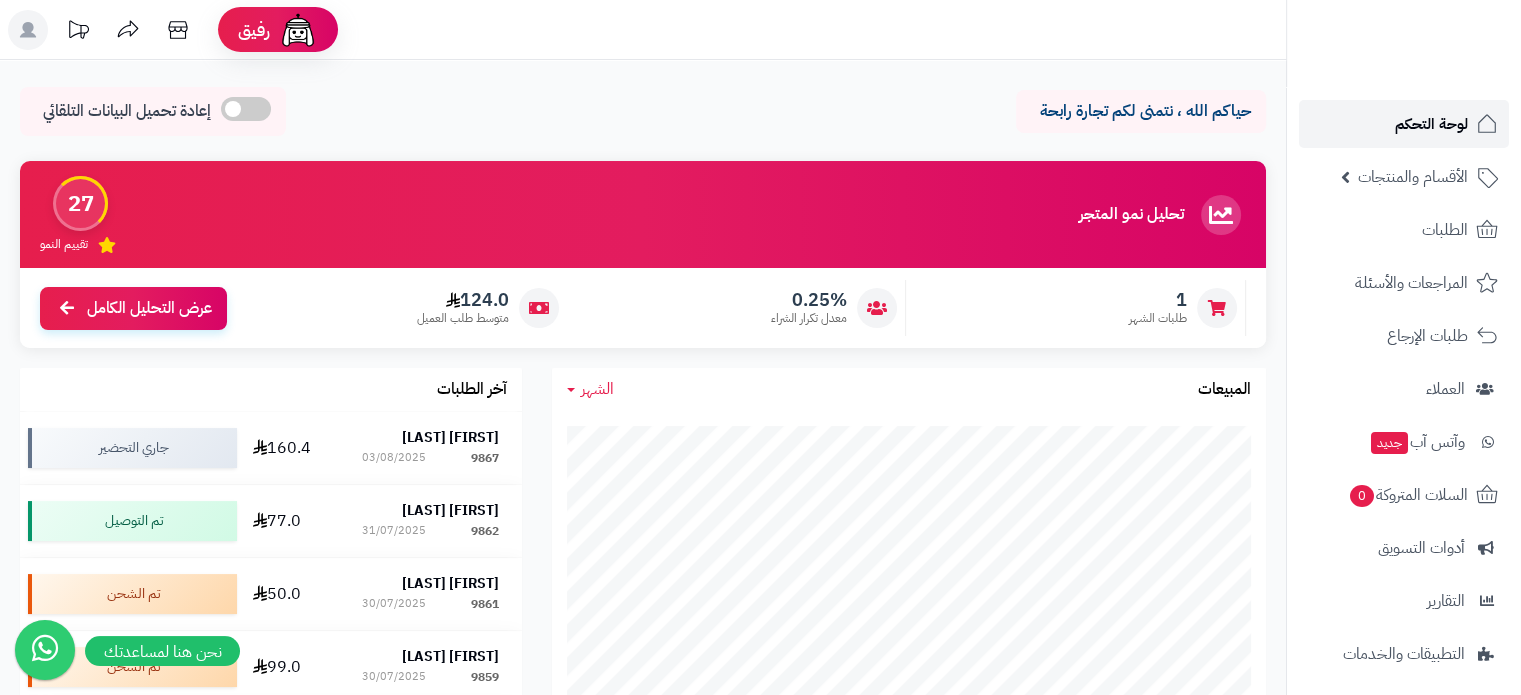 click on "لوحة التحكم" at bounding box center [1431, 124] 